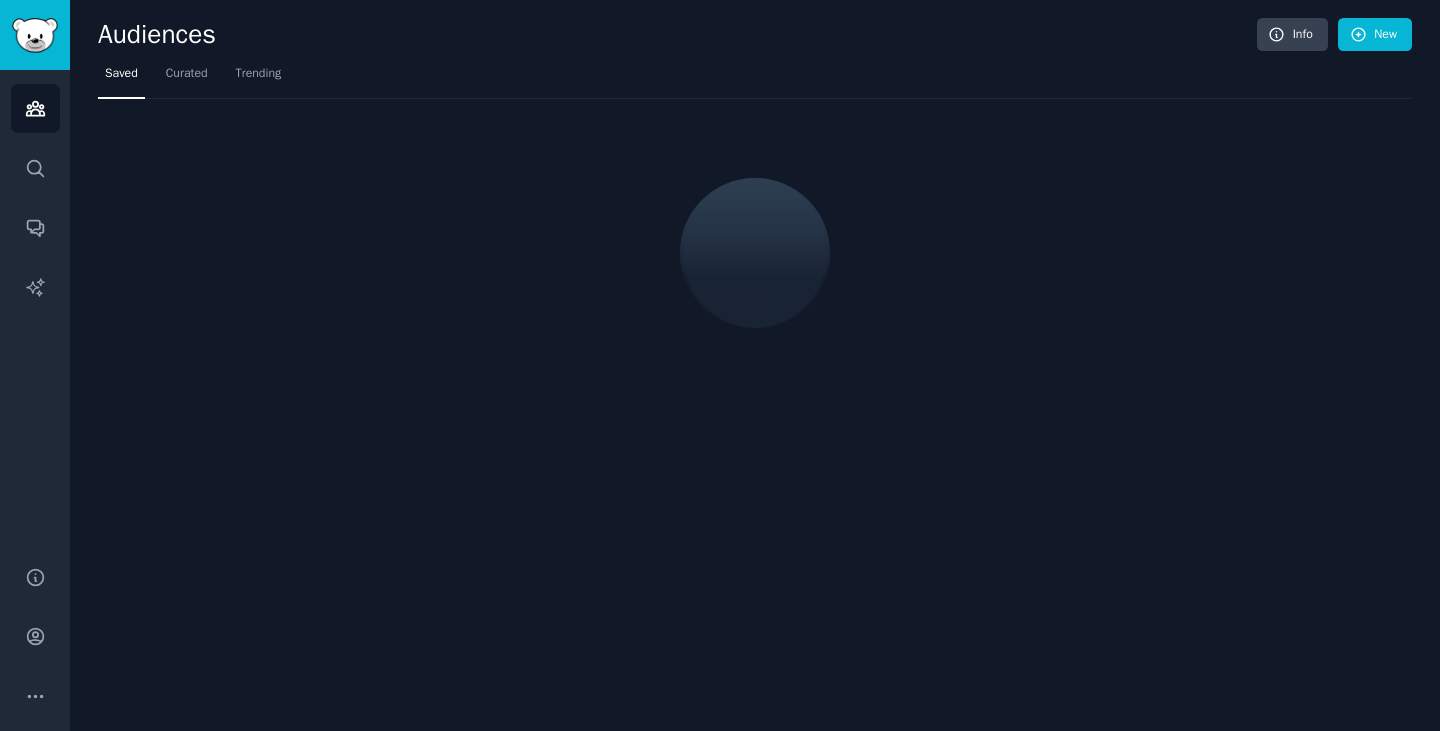 scroll, scrollTop: 0, scrollLeft: 0, axis: both 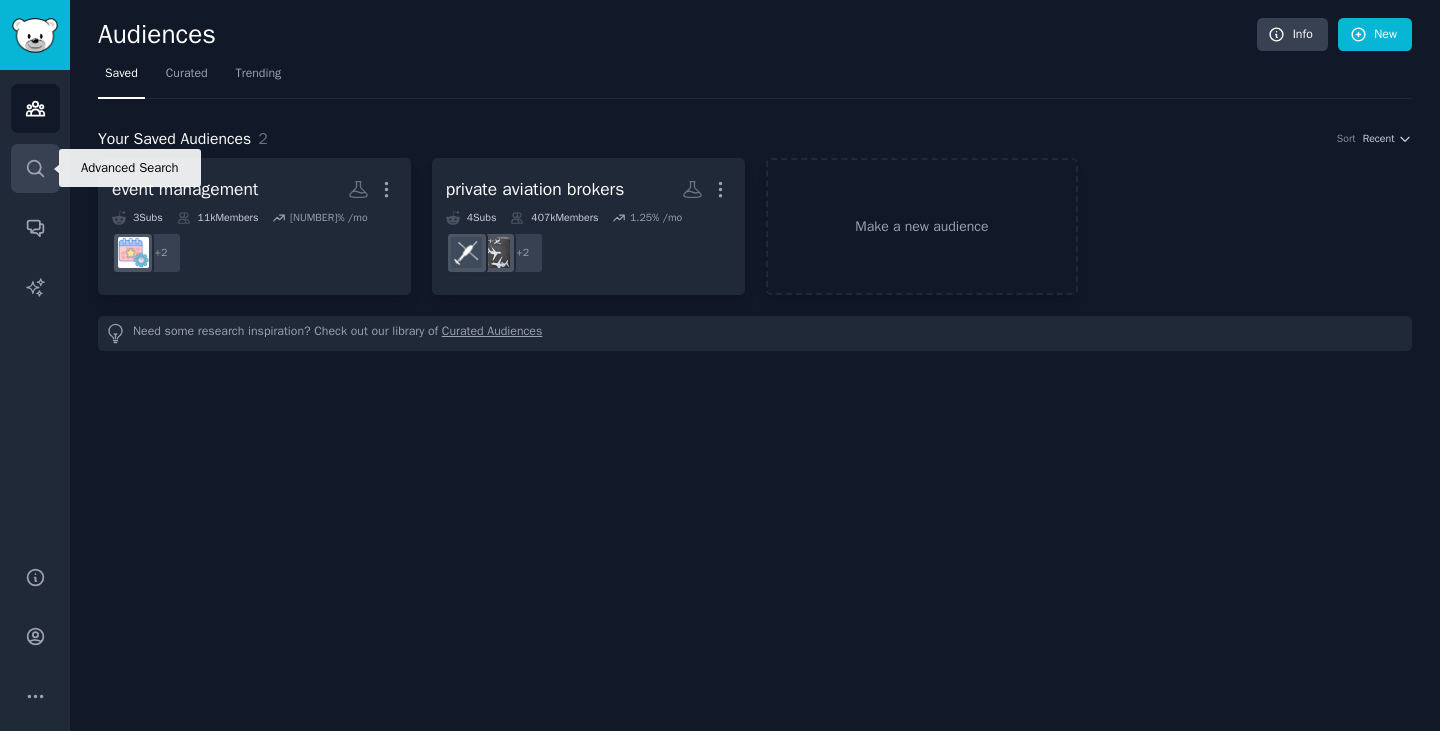 click 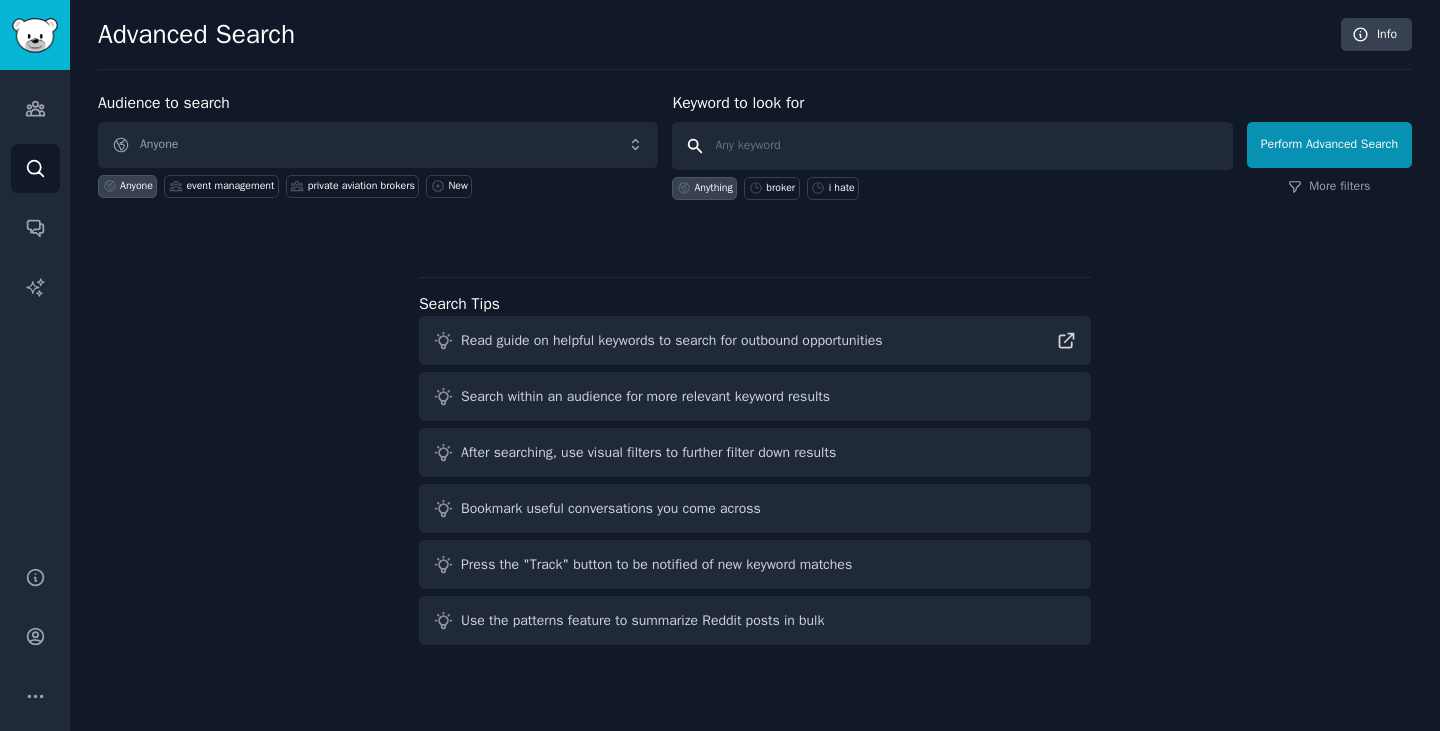 click at bounding box center (952, 146) 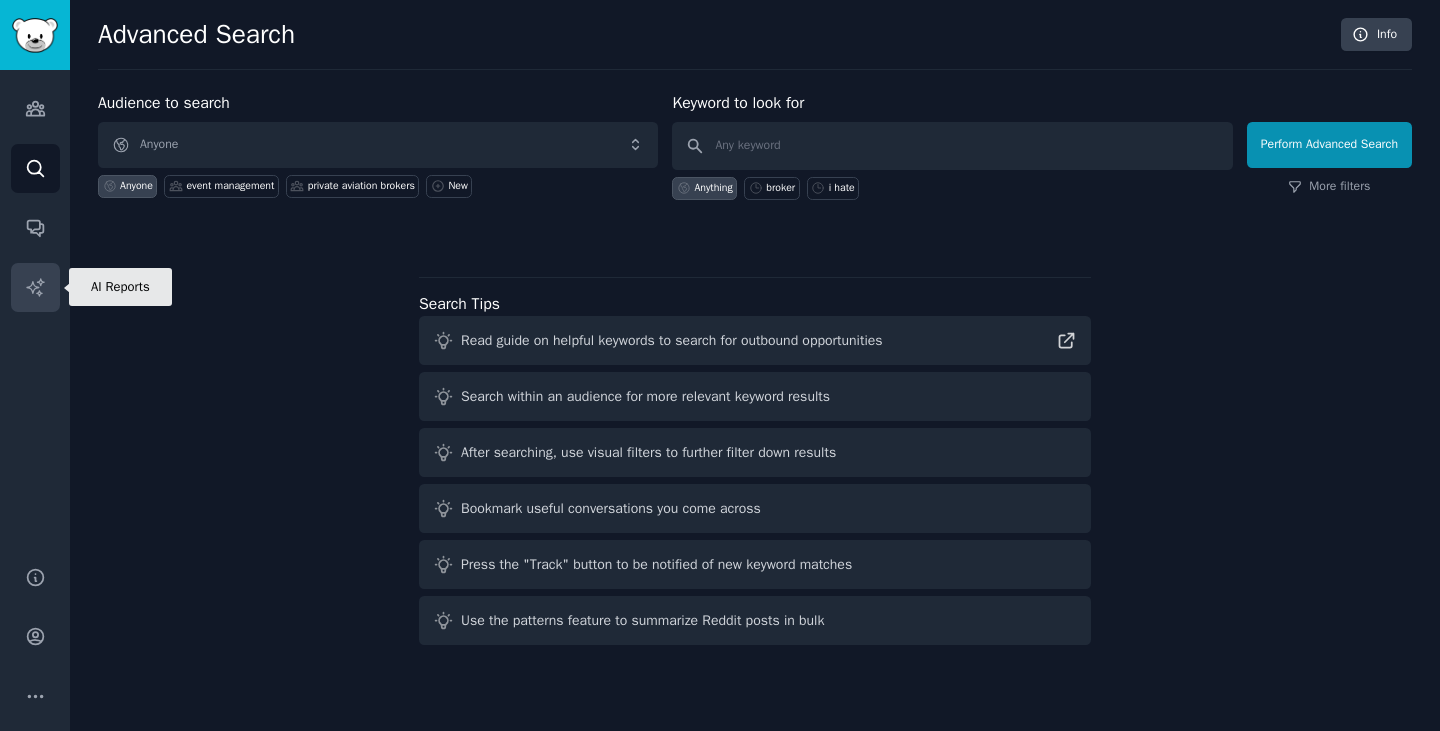 click 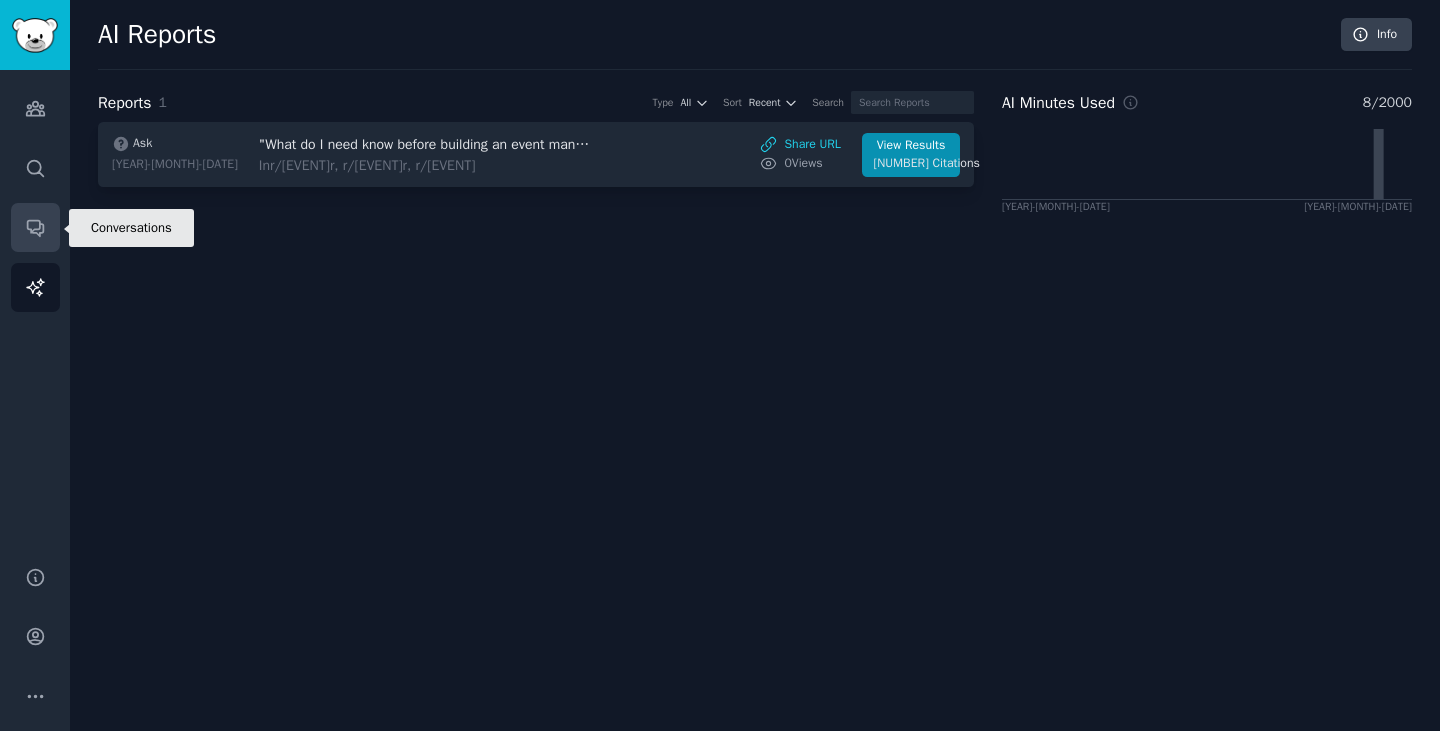 click 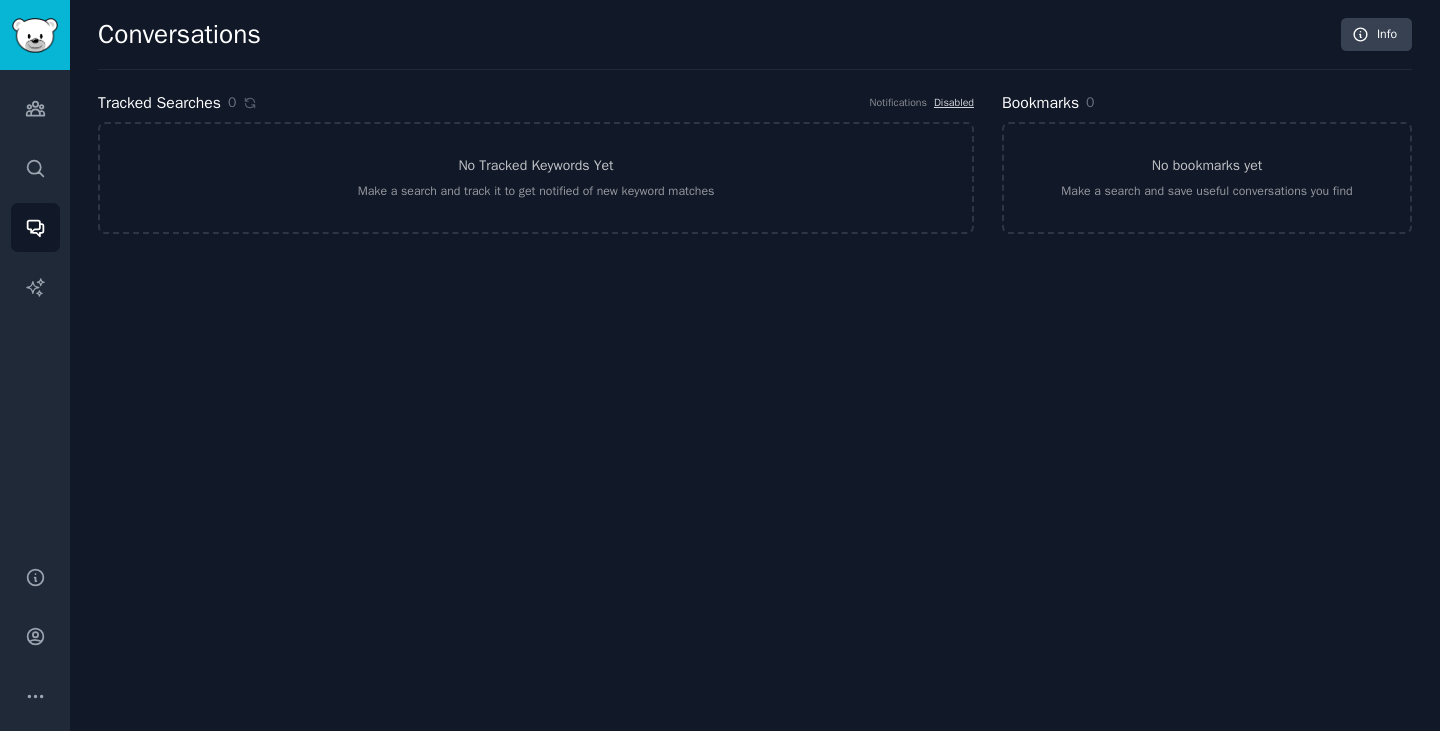 click on "Audiences Search Conversations AI Reports" at bounding box center [35, 306] 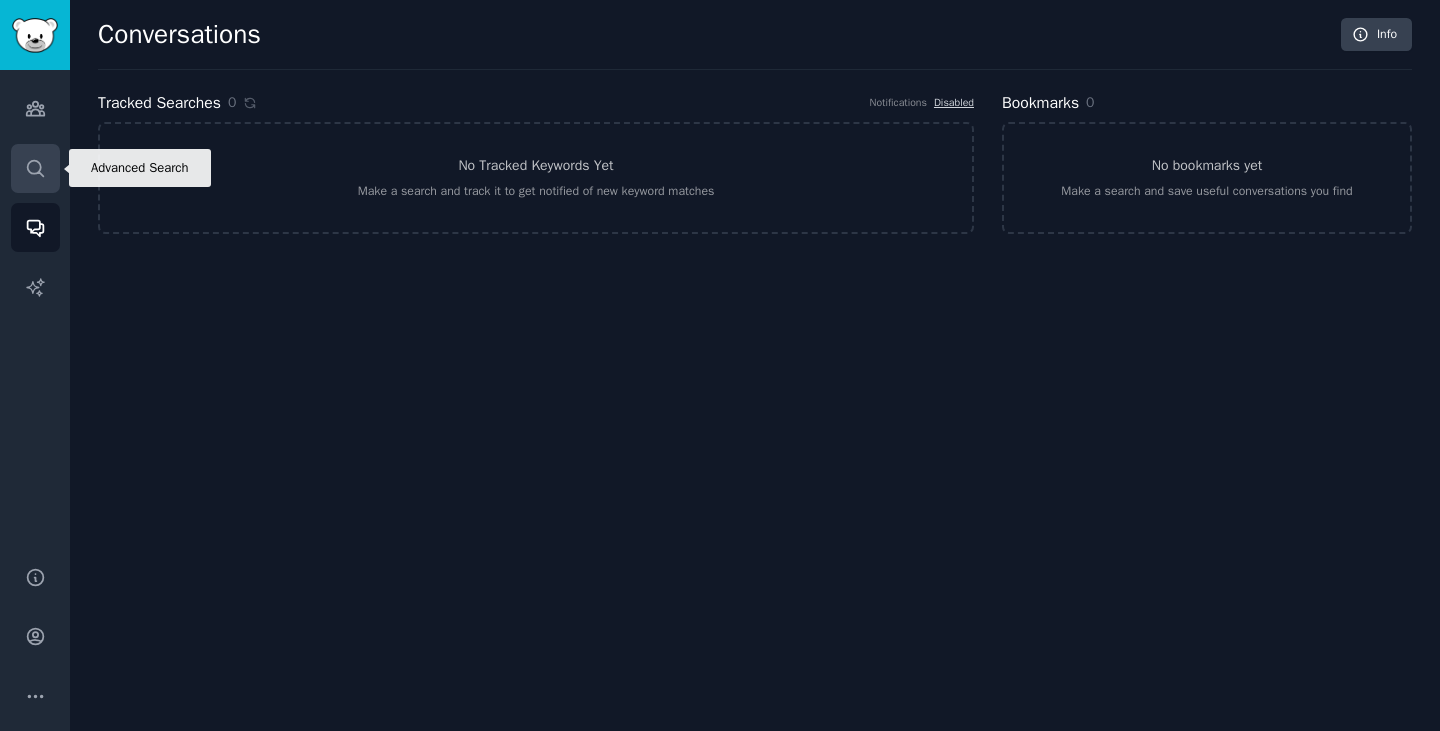 click on "Search" at bounding box center [35, 168] 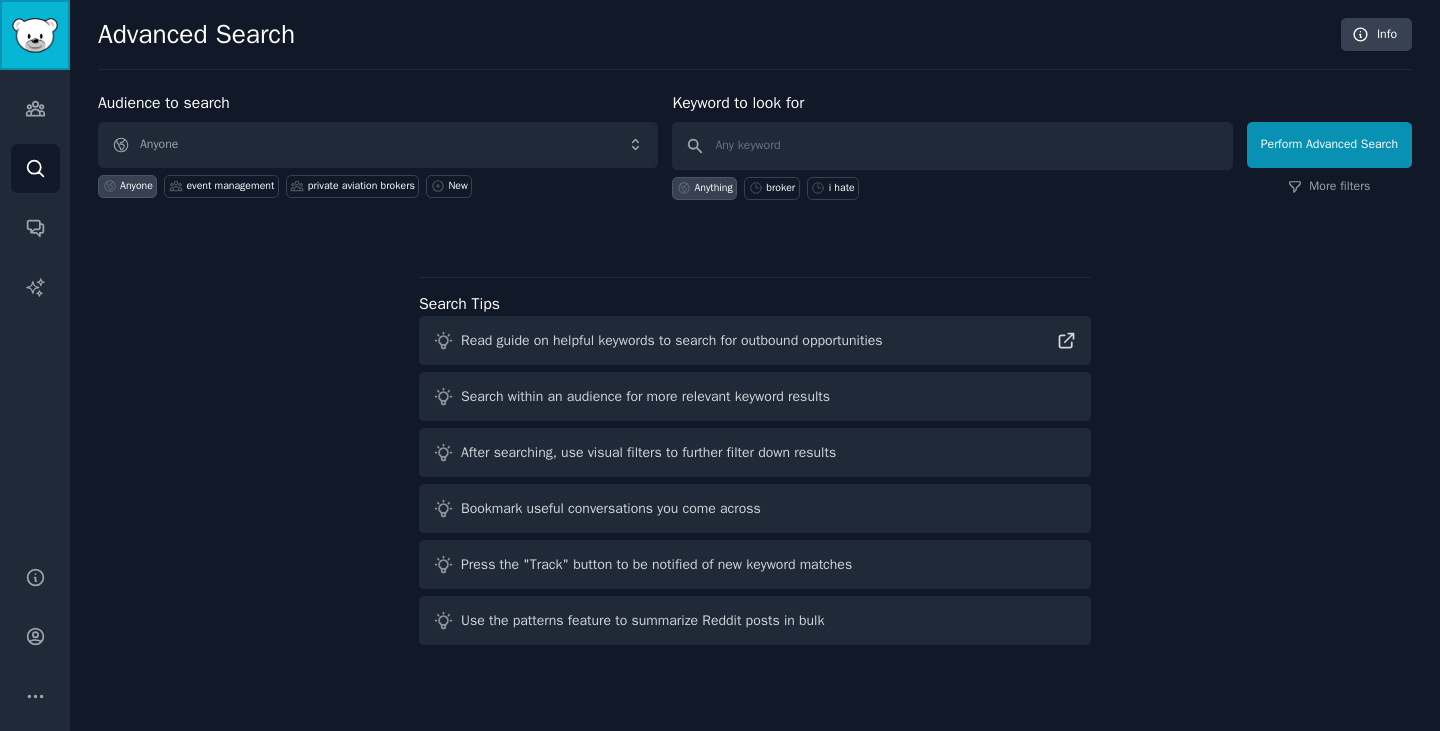 click at bounding box center (35, 35) 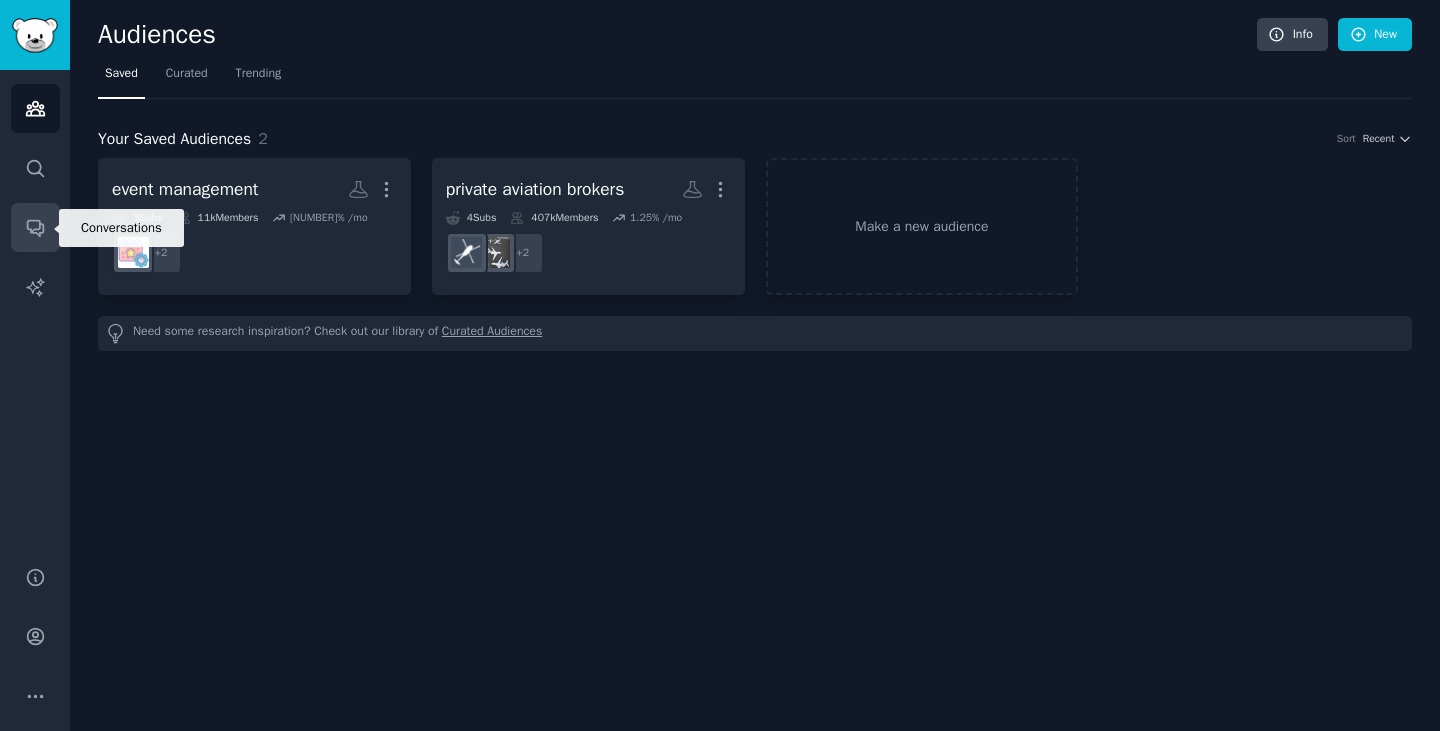click on "Conversations" at bounding box center (35, 227) 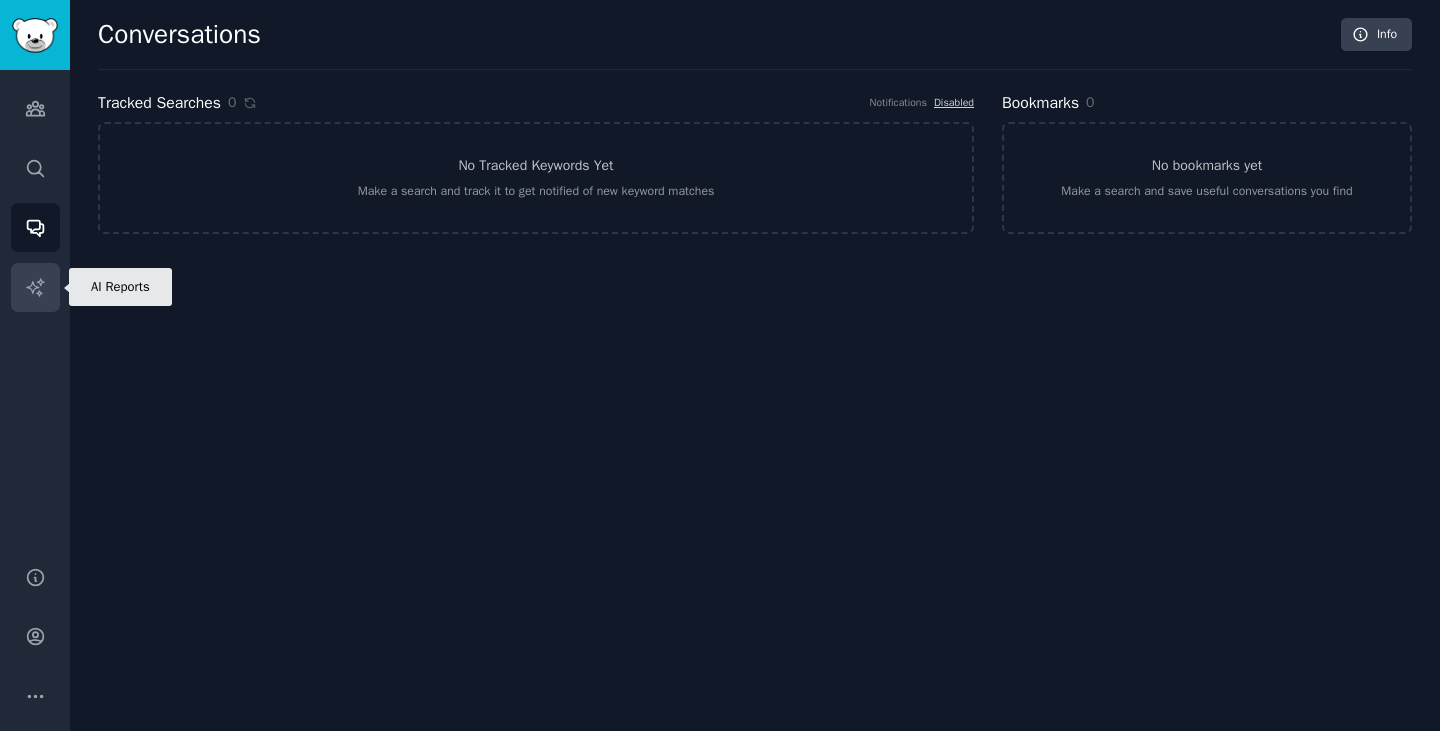 click on "AI Reports" at bounding box center [35, 287] 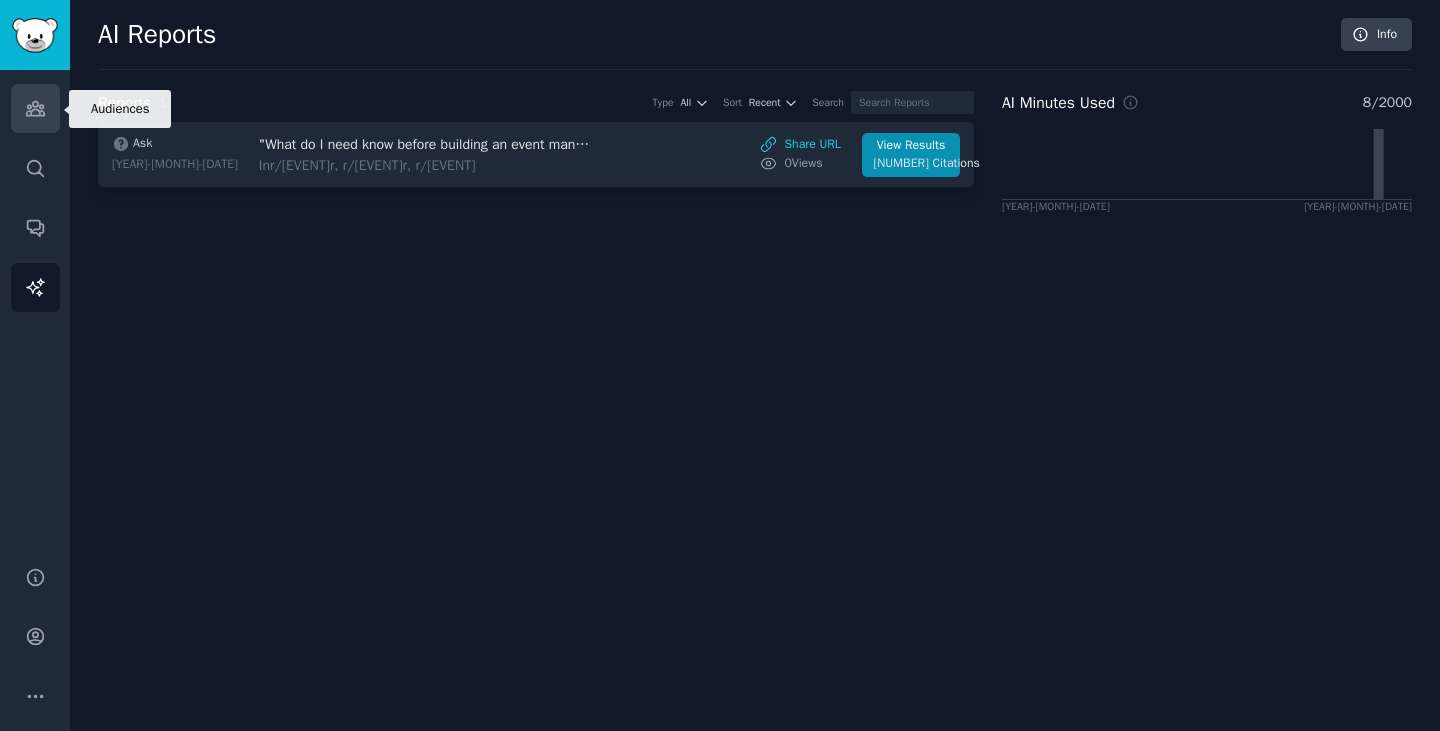 click on "Audiences" at bounding box center (35, 108) 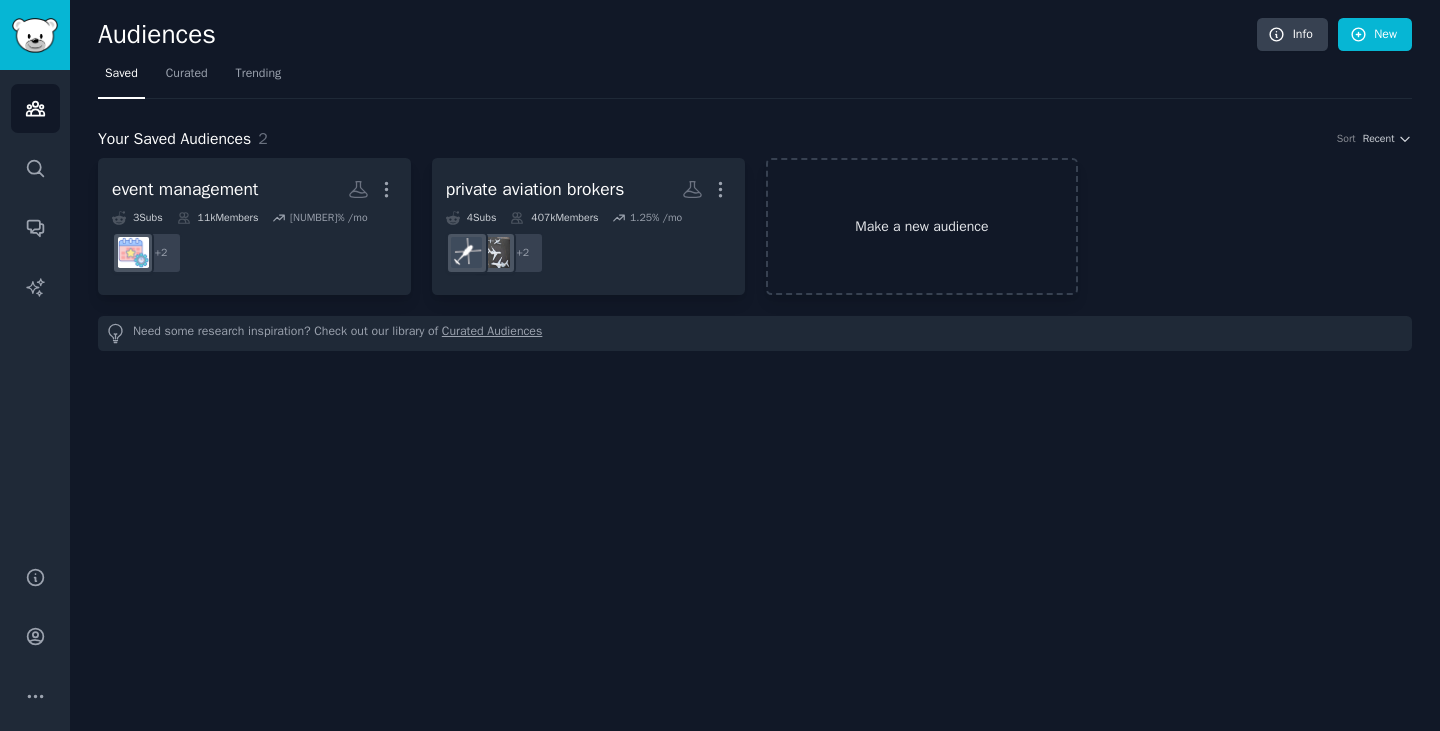 click on "Make a new audience" at bounding box center [922, 226] 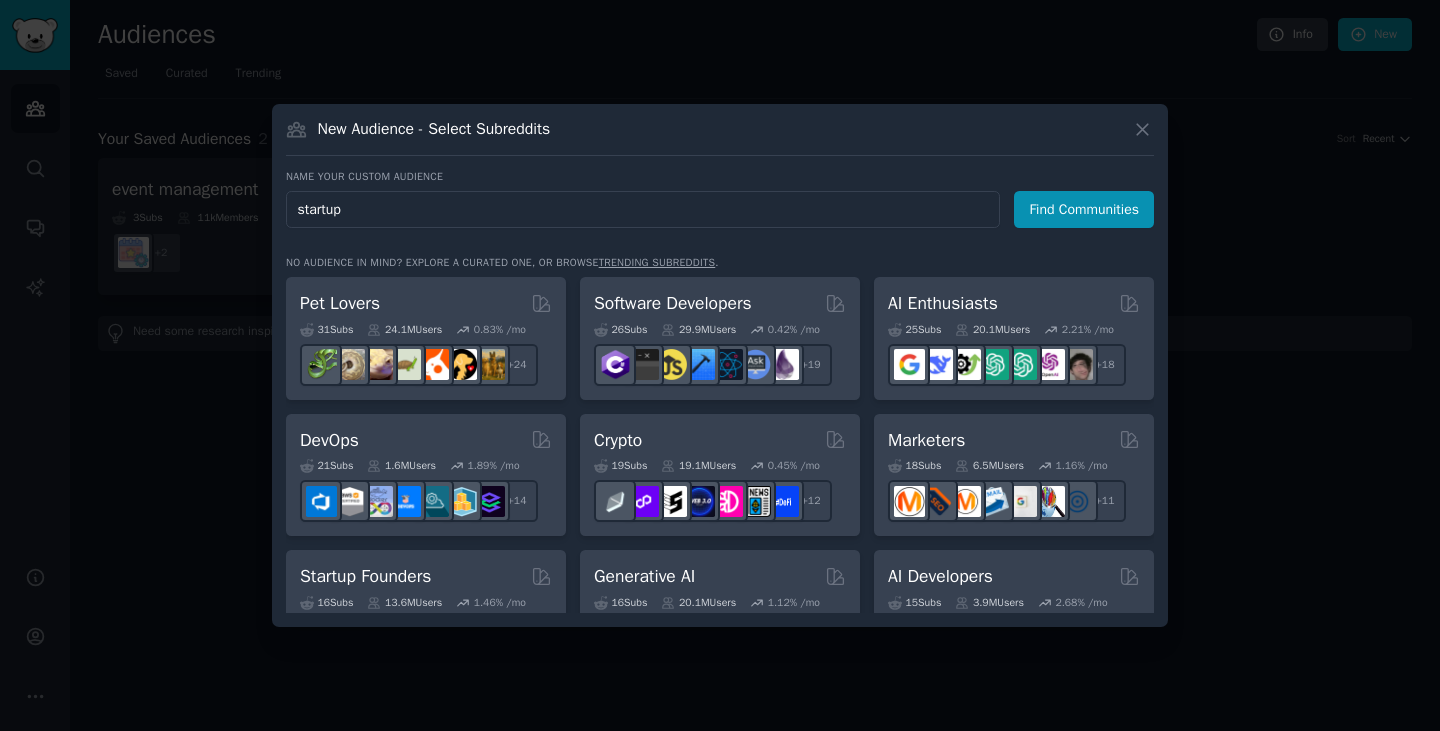 type on "startups" 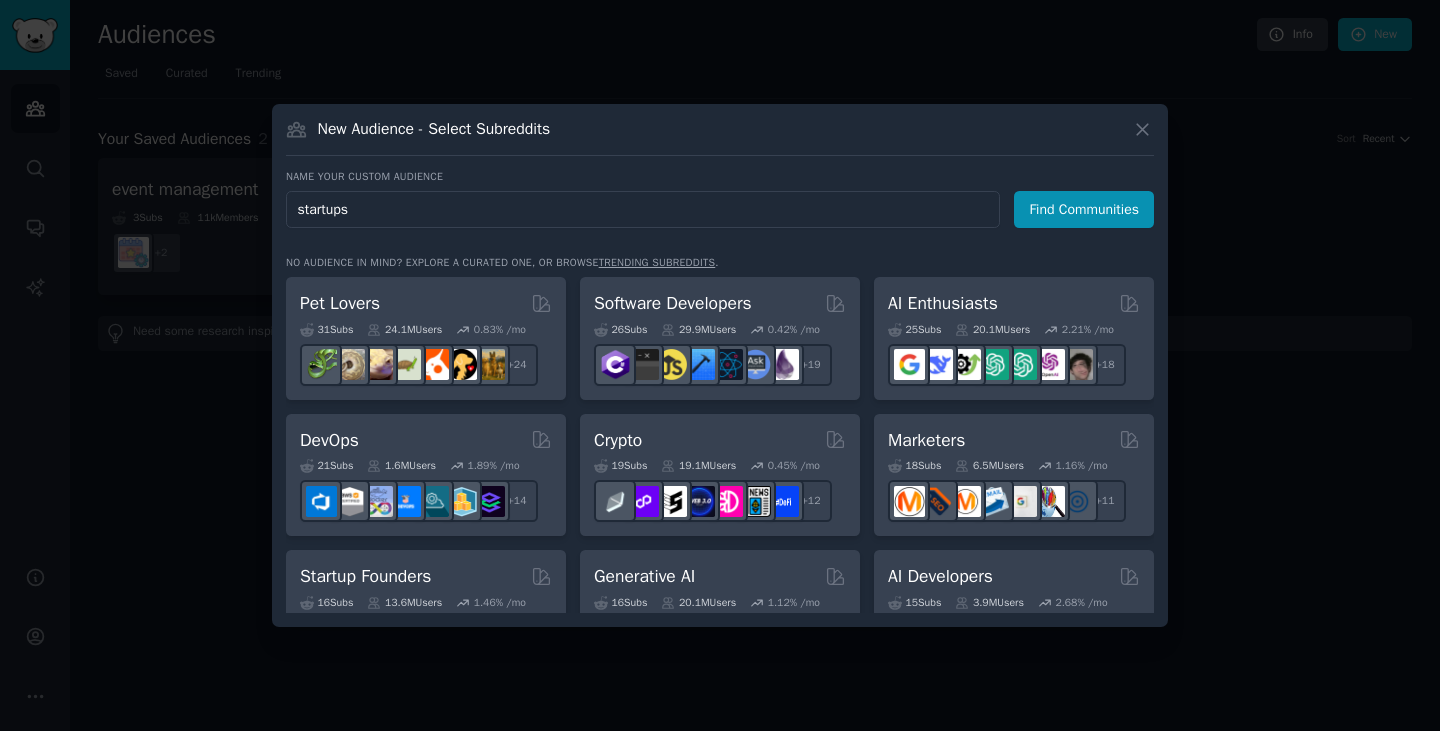 click on "Find Communities" at bounding box center [1084, 209] 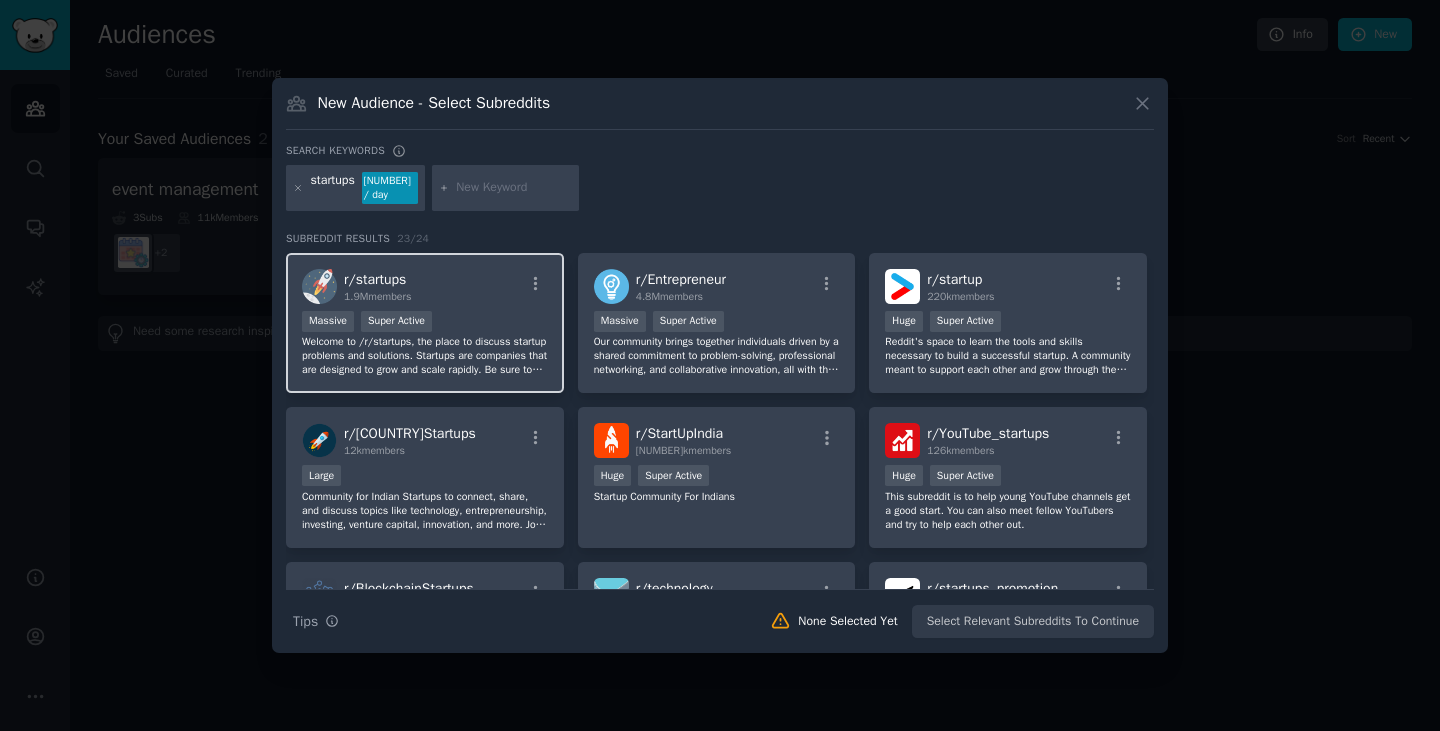 click on "r/ startups [NUMBER] members" at bounding box center (425, 286) 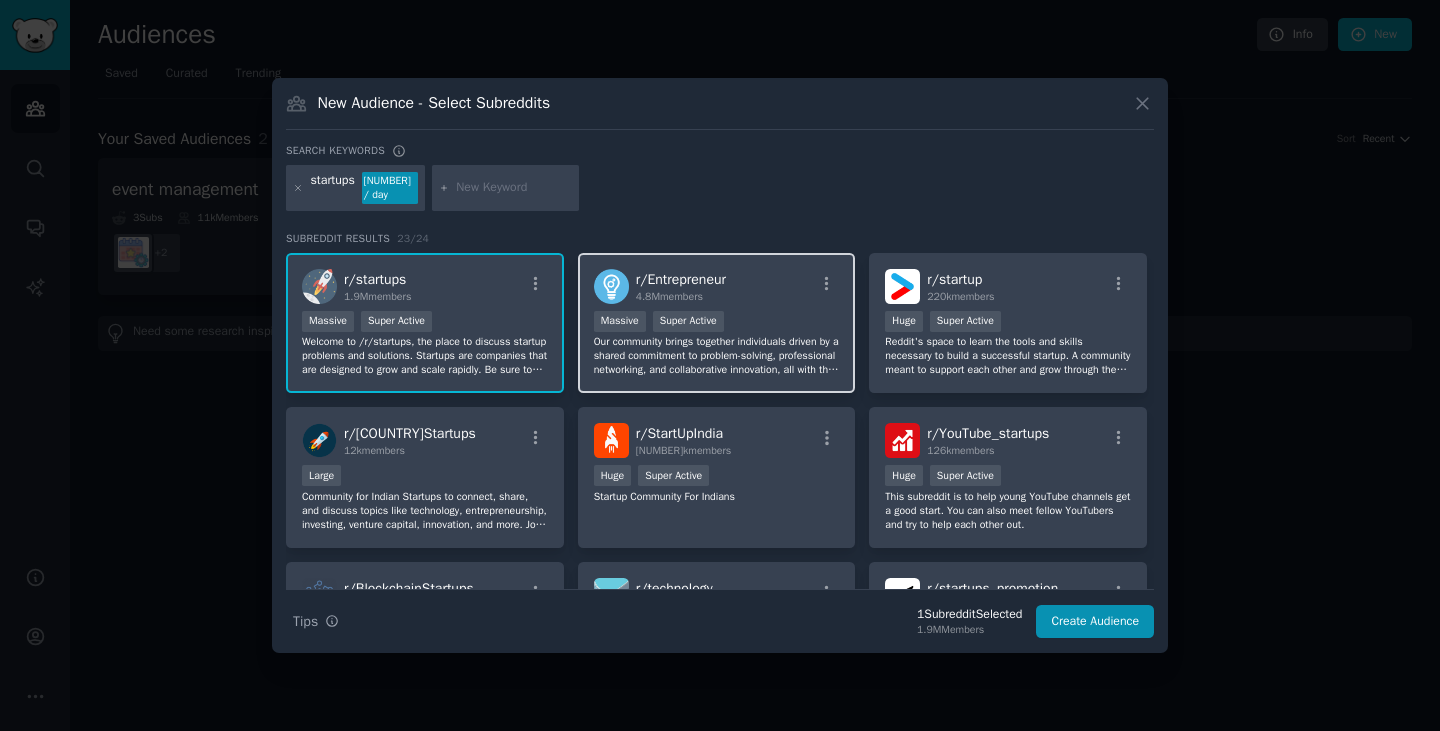 click on "Our community brings together individuals driven by a shared commitment to problem-solving, professional networking, and collaborative innovation, all with the goal of making a positive impact. We welcome a diverse range of pursuits, from side projects and small businesses to venture-backed startups and solo ventures. However, this is a space for genuine connection and exchange of ideas, not self-promotion. Please refrain from promoting personal blogs, consulting services, books, MLMs, opinions." at bounding box center (717, 356) 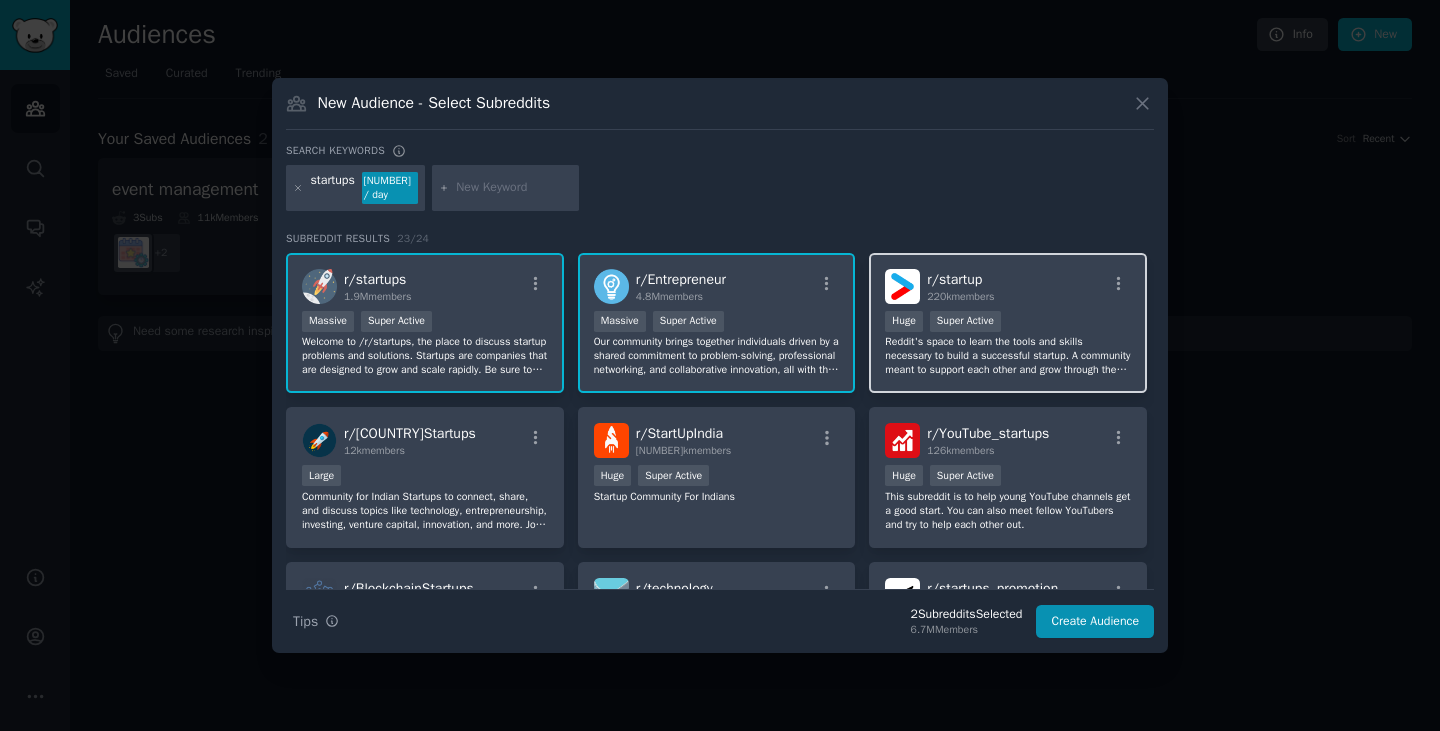 click on "Reddit's space to learn the tools and skills necessary to build a successful startup. A community meant to support each other and grow through the exchange of knowledge and ideas. A rising tide lifts all ships in its wake." at bounding box center [1008, 356] 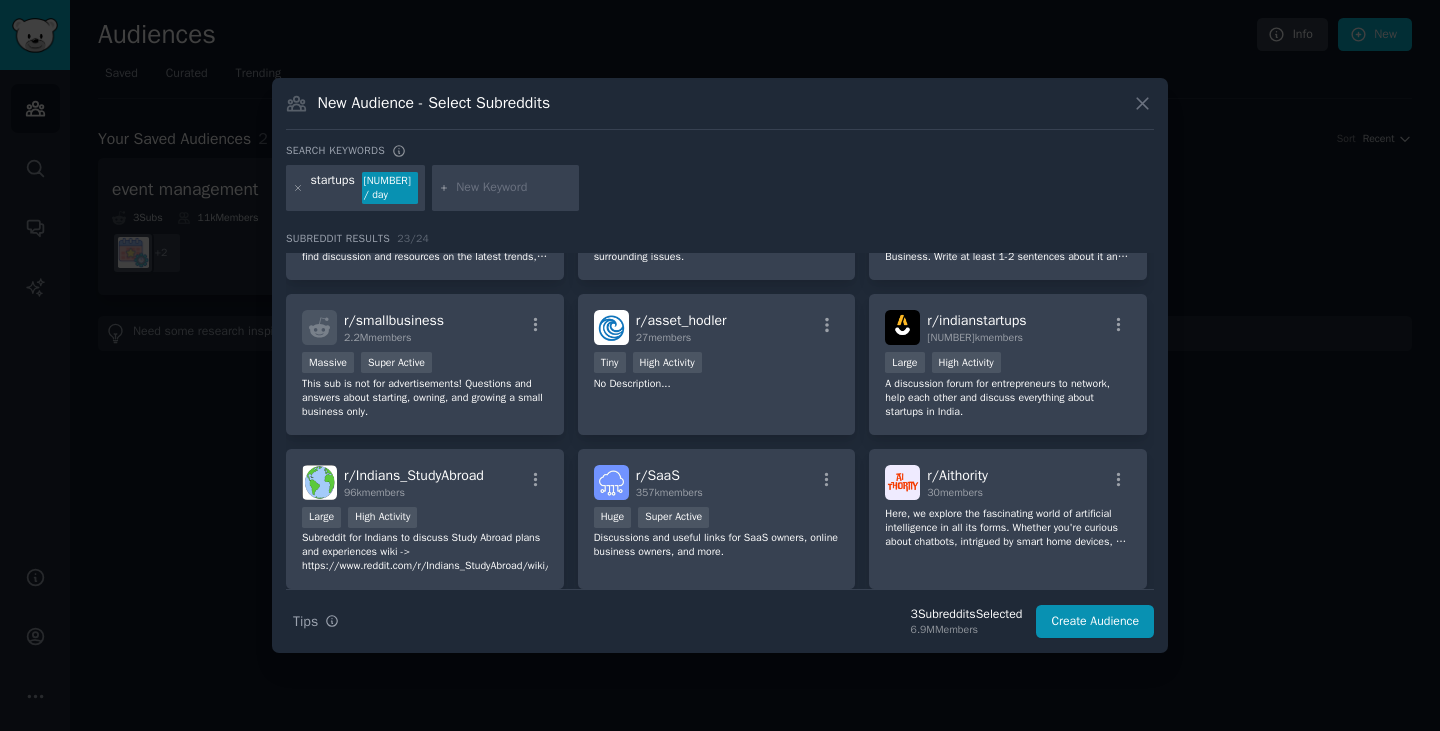 scroll, scrollTop: 423, scrollLeft: 0, axis: vertical 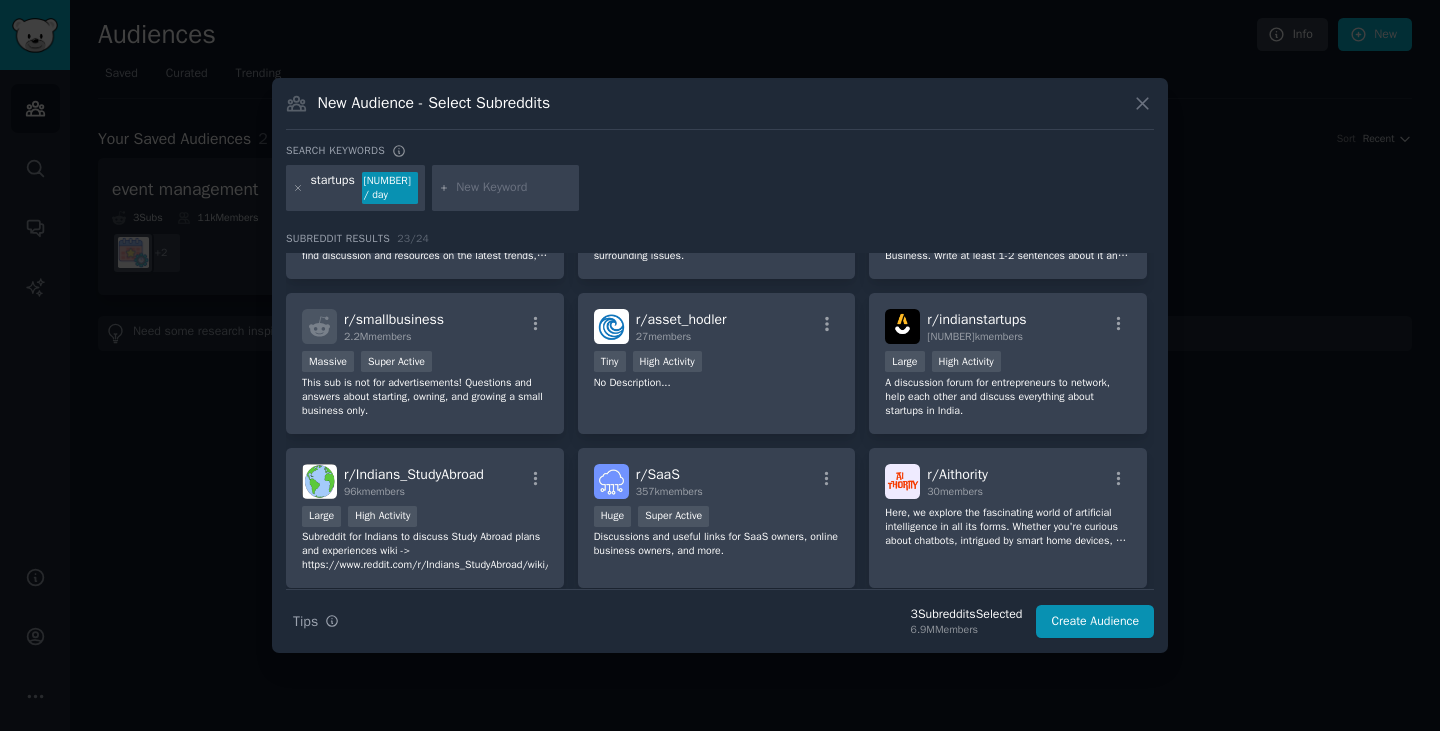 click at bounding box center (514, 188) 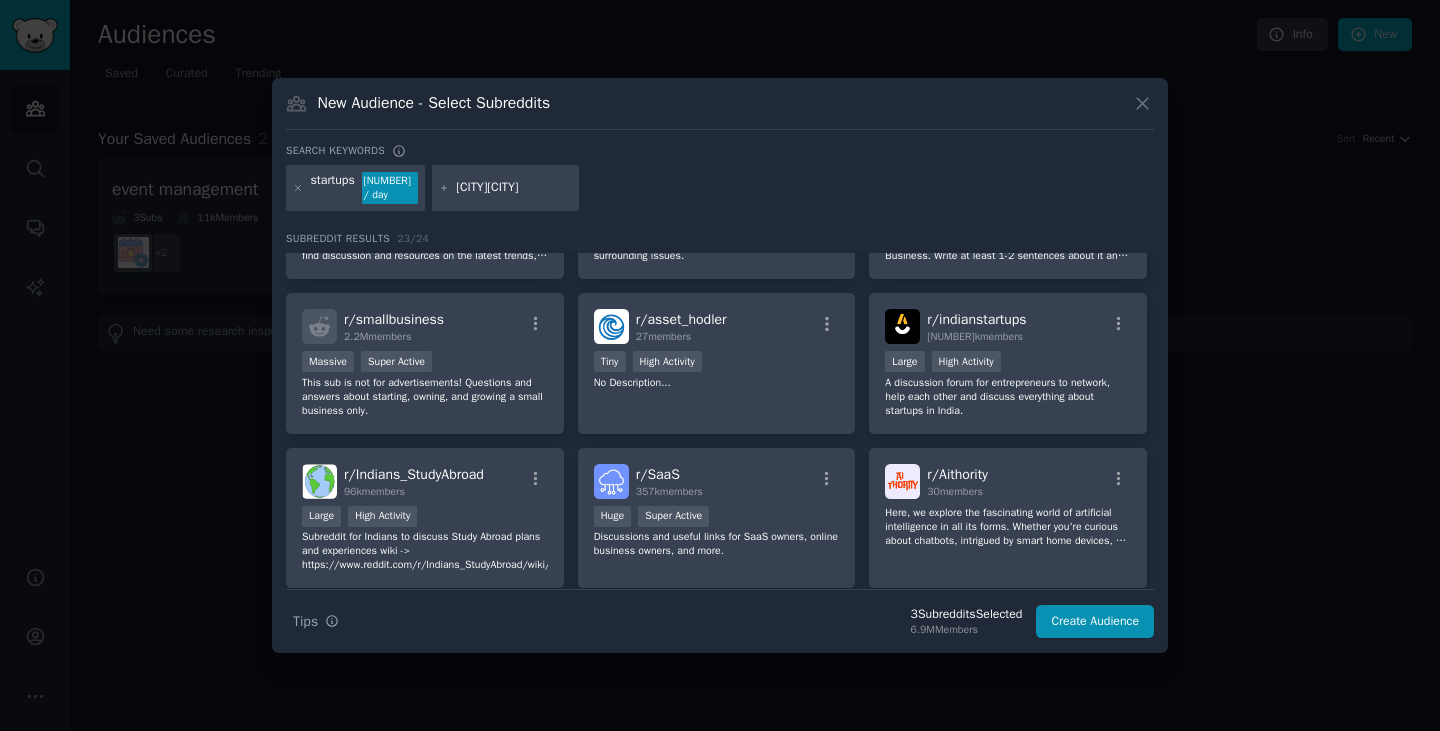 type on "[CITY]" 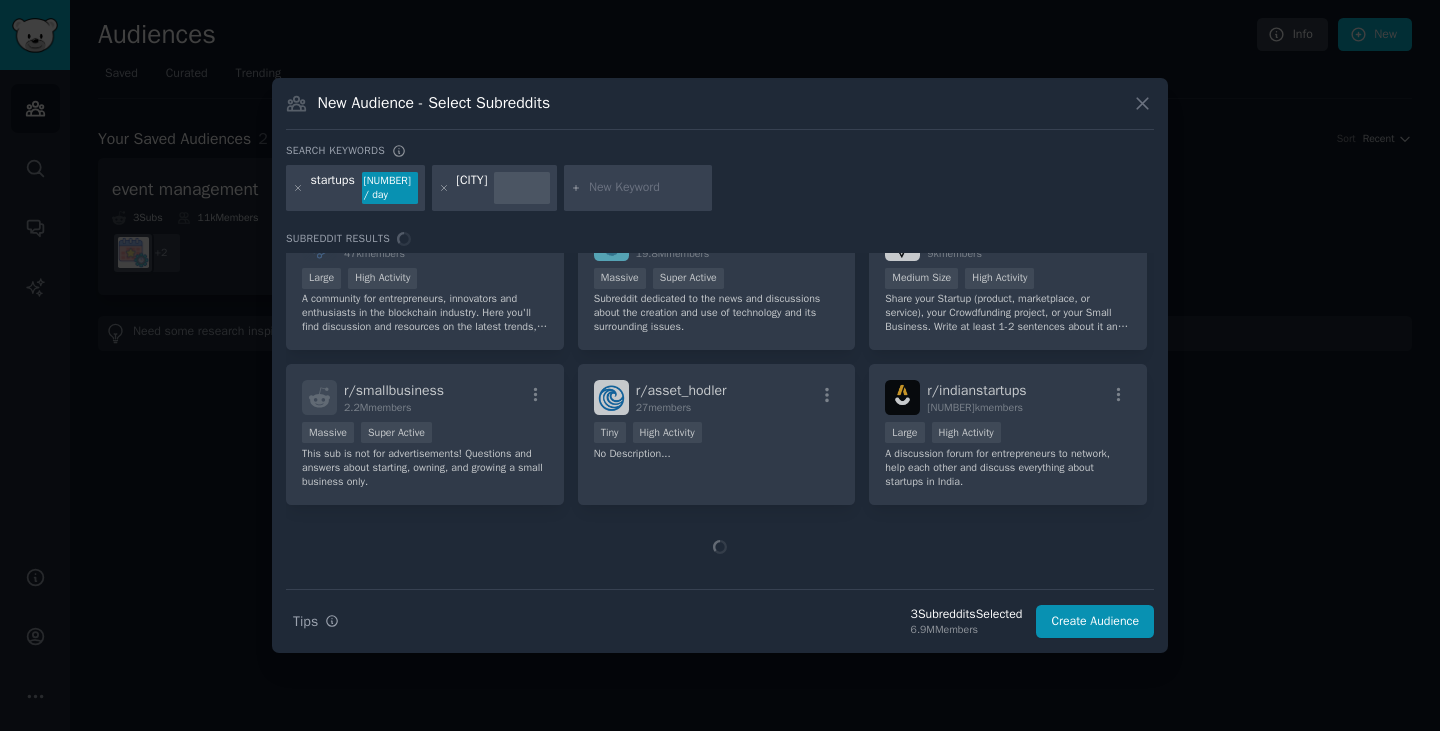 scroll, scrollTop: 0, scrollLeft: 0, axis: both 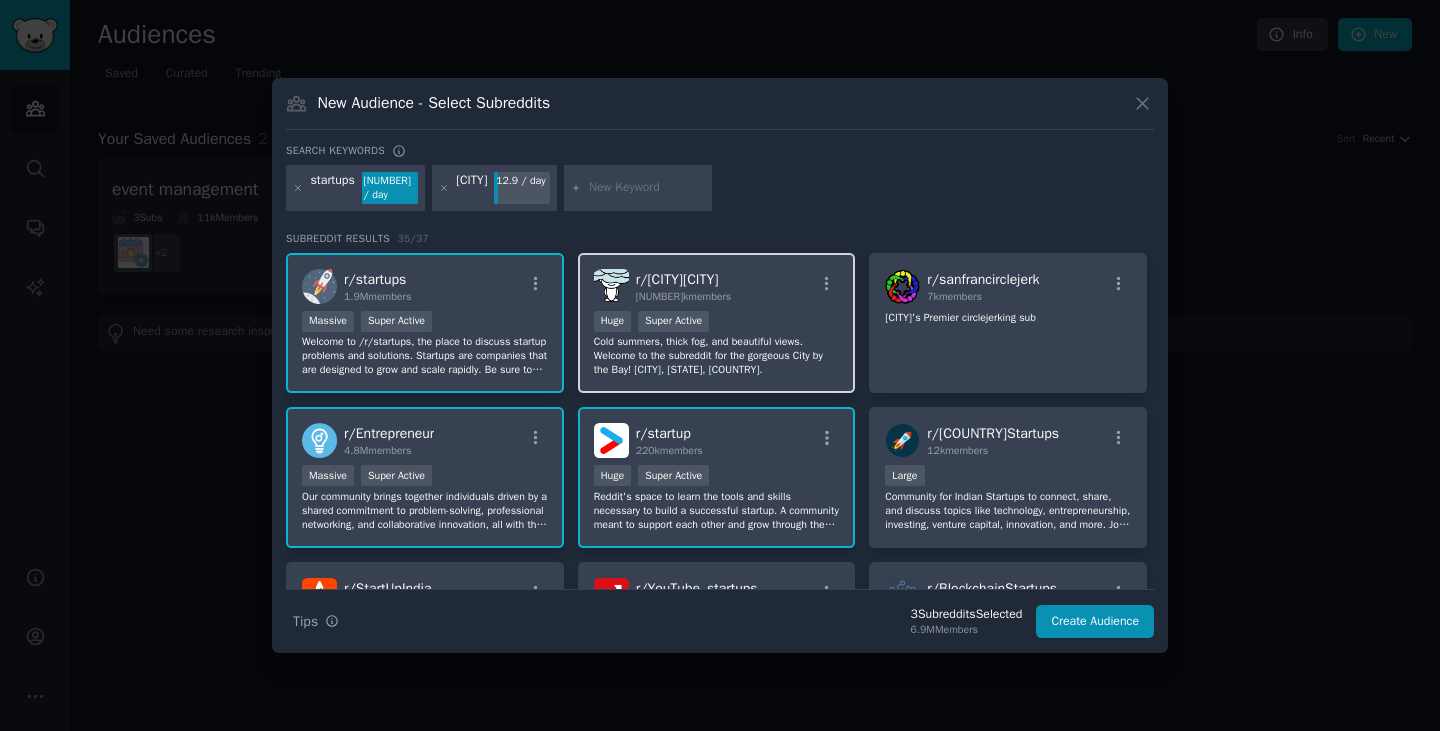 click on "Cold summers, thick fog, and beautiful views. Welcome to the subreddit for the gorgeous City by the Bay! [CITY], [STATE], [COUNTRY]." at bounding box center [717, 356] 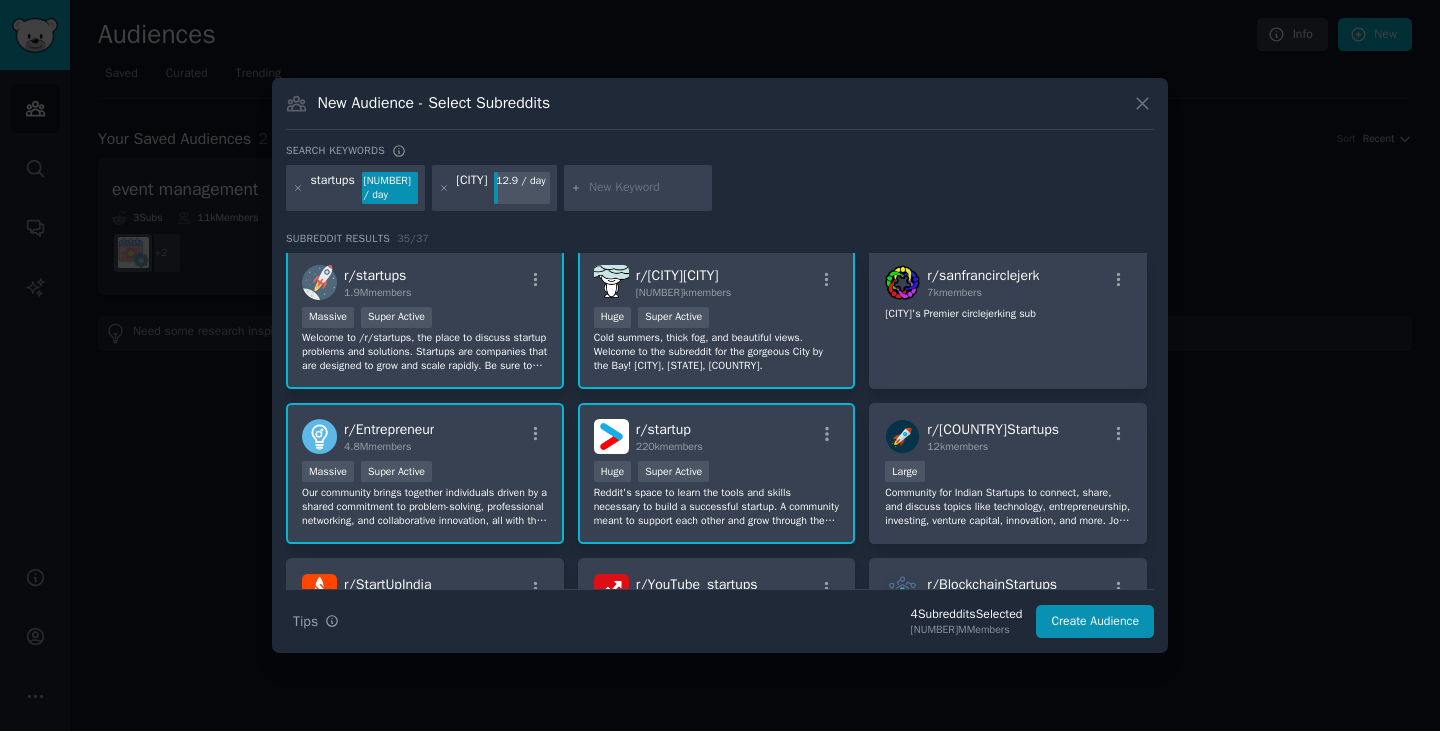 scroll, scrollTop: 6, scrollLeft: 0, axis: vertical 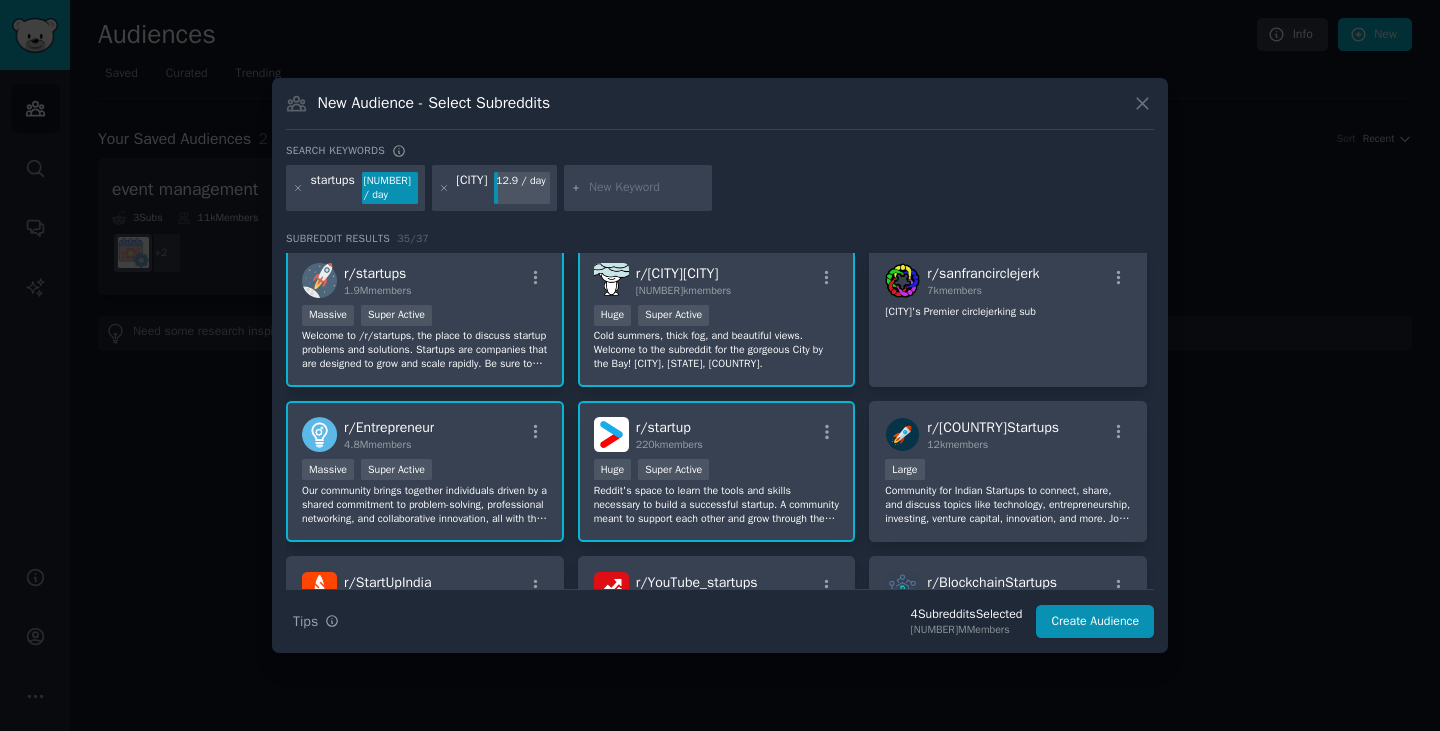 click at bounding box center [647, 188] 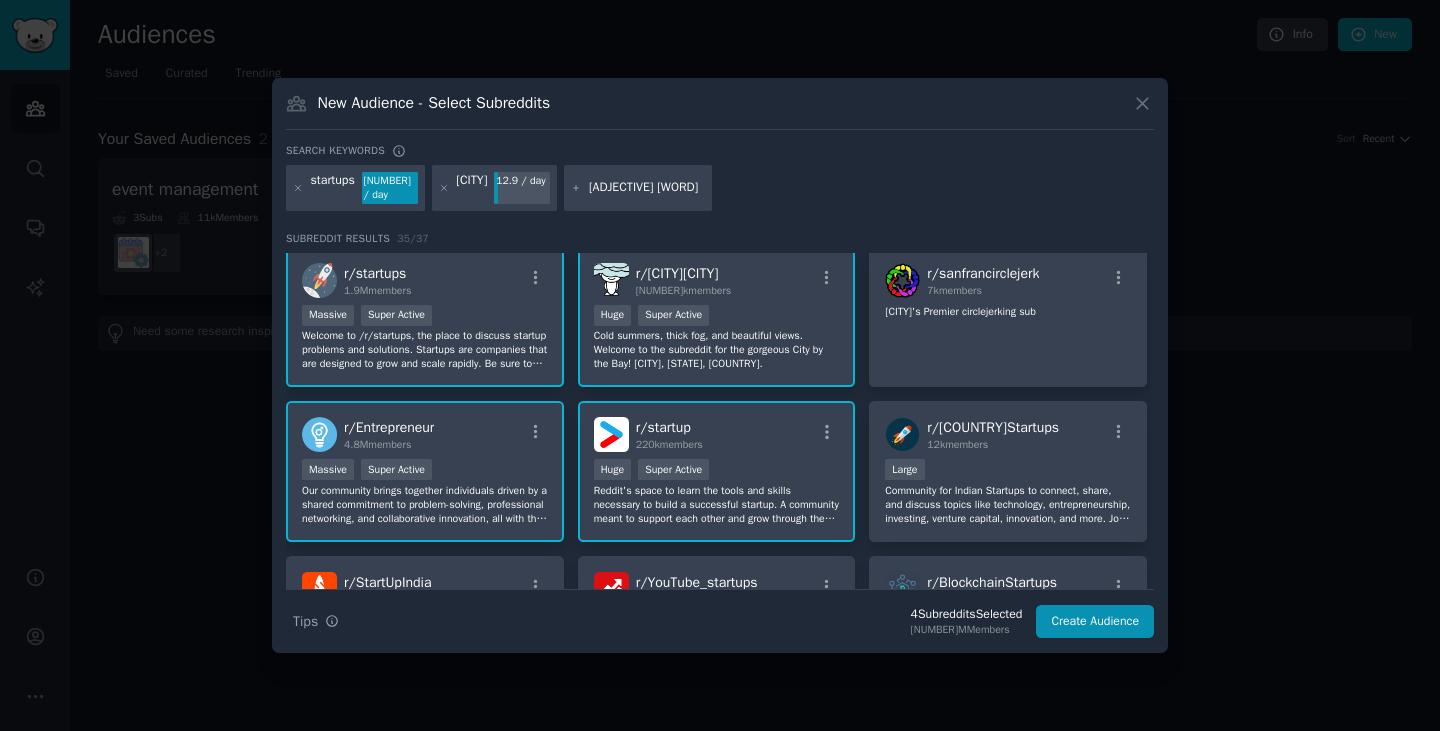 type on "[ADJECTIVE] [WORD]" 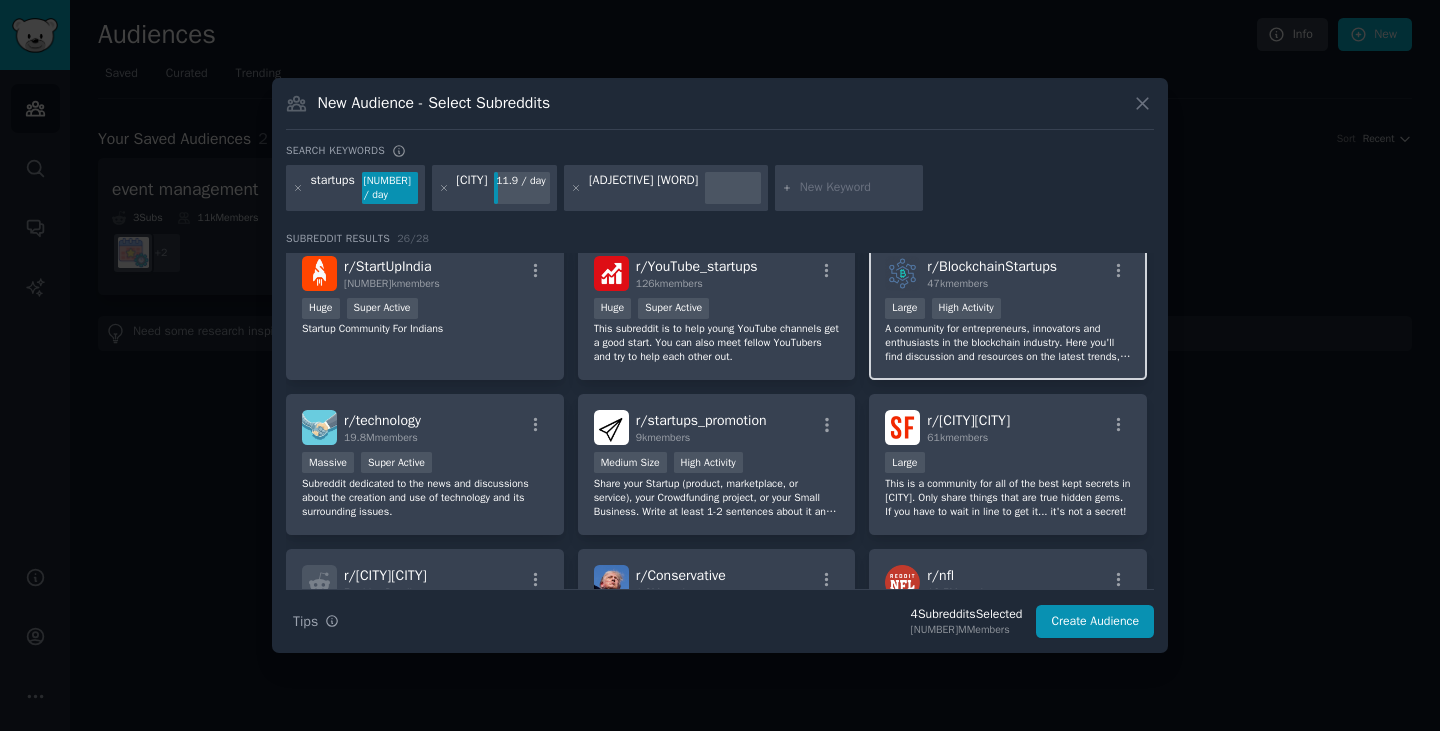 scroll, scrollTop: 323, scrollLeft: 0, axis: vertical 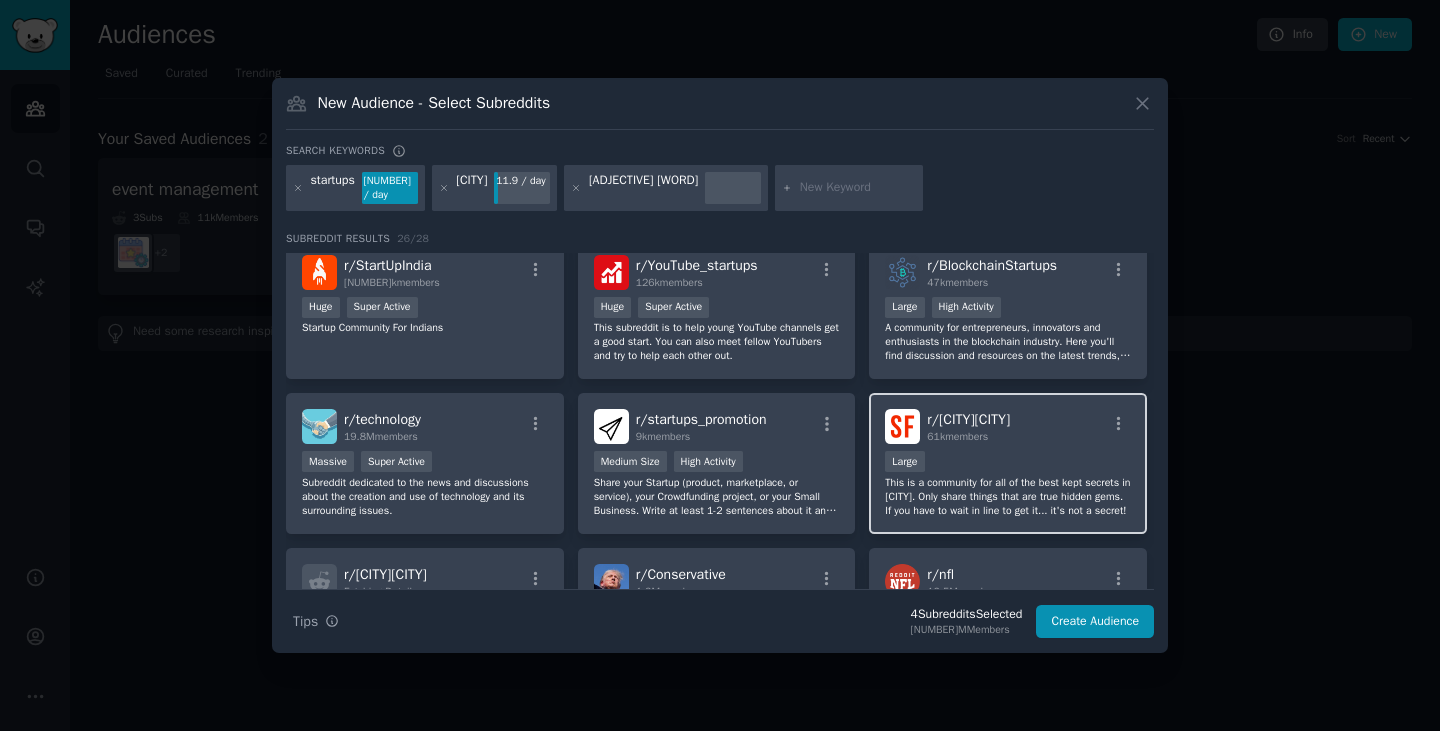 click on "This is a community for all of the best kept secrets in [CITY]. Only share things that are true hidden gems. If you have to wait in line to get it... it's not a secret!" at bounding box center [1008, 497] 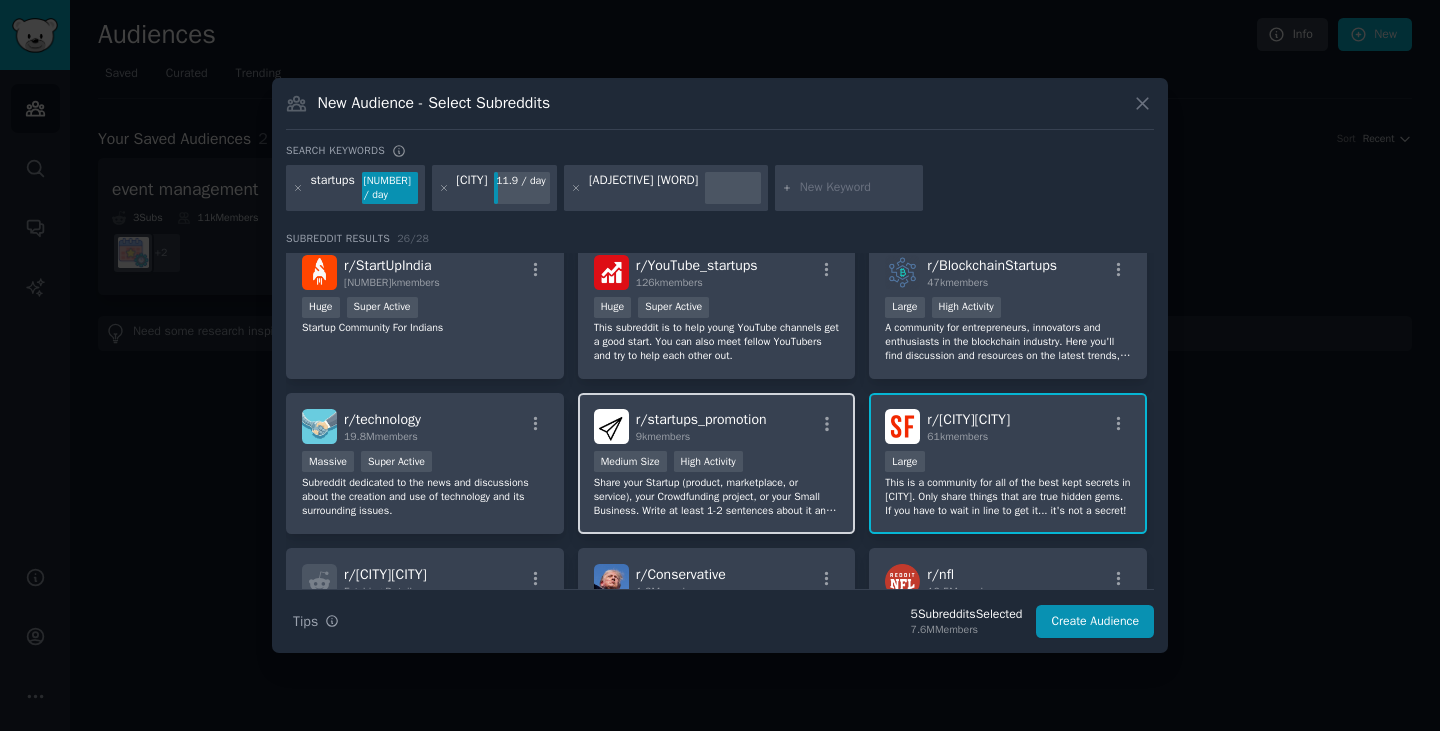 click on "Share your Startup (product, marketplace, or service), your Crowdfunding project, or your Small Business. Write at least 1-2 sentences about it and explain why we need it and ask the community your top questions." at bounding box center (717, 497) 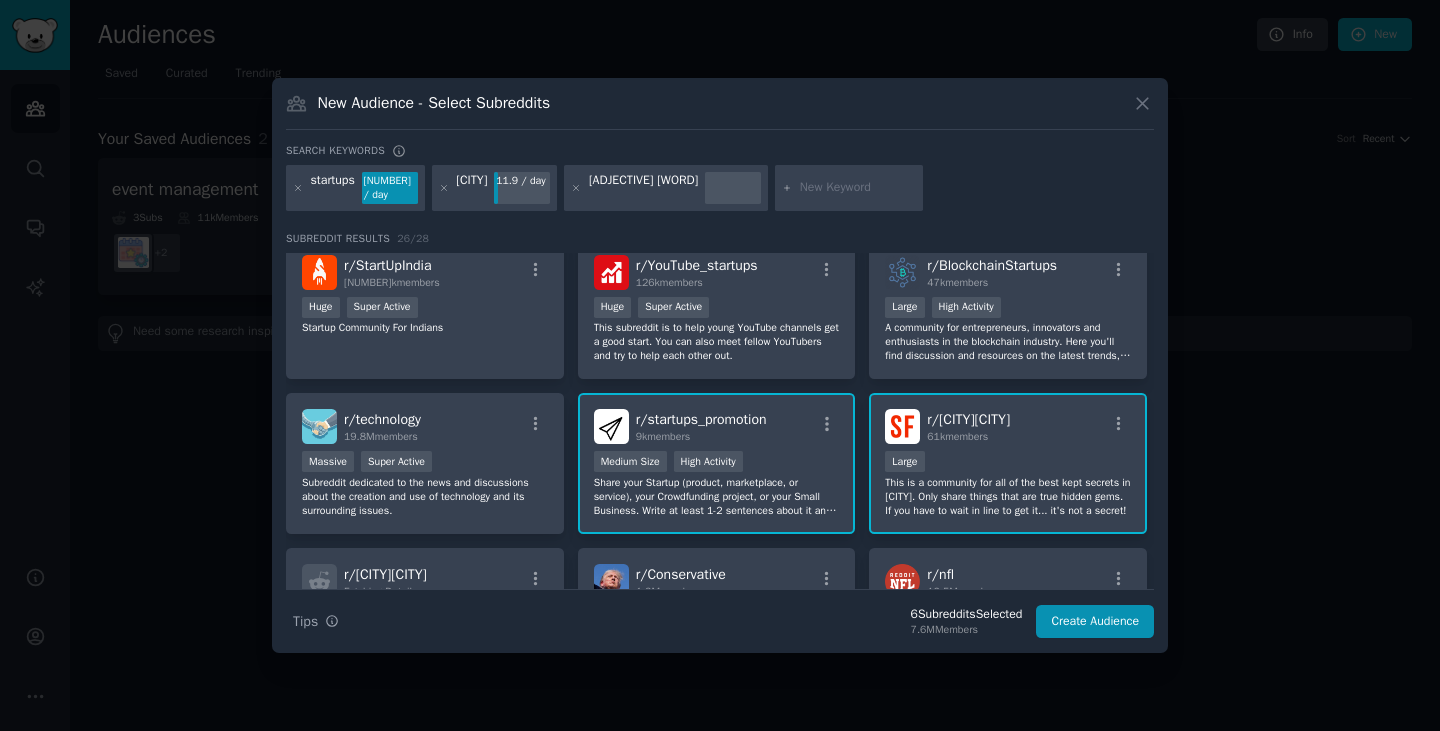 click on "This is a community for all of the best kept secrets in [CITY]. Only share things that are true hidden gems. If you have to wait in line to get it... it's not a secret!" at bounding box center [1008, 497] 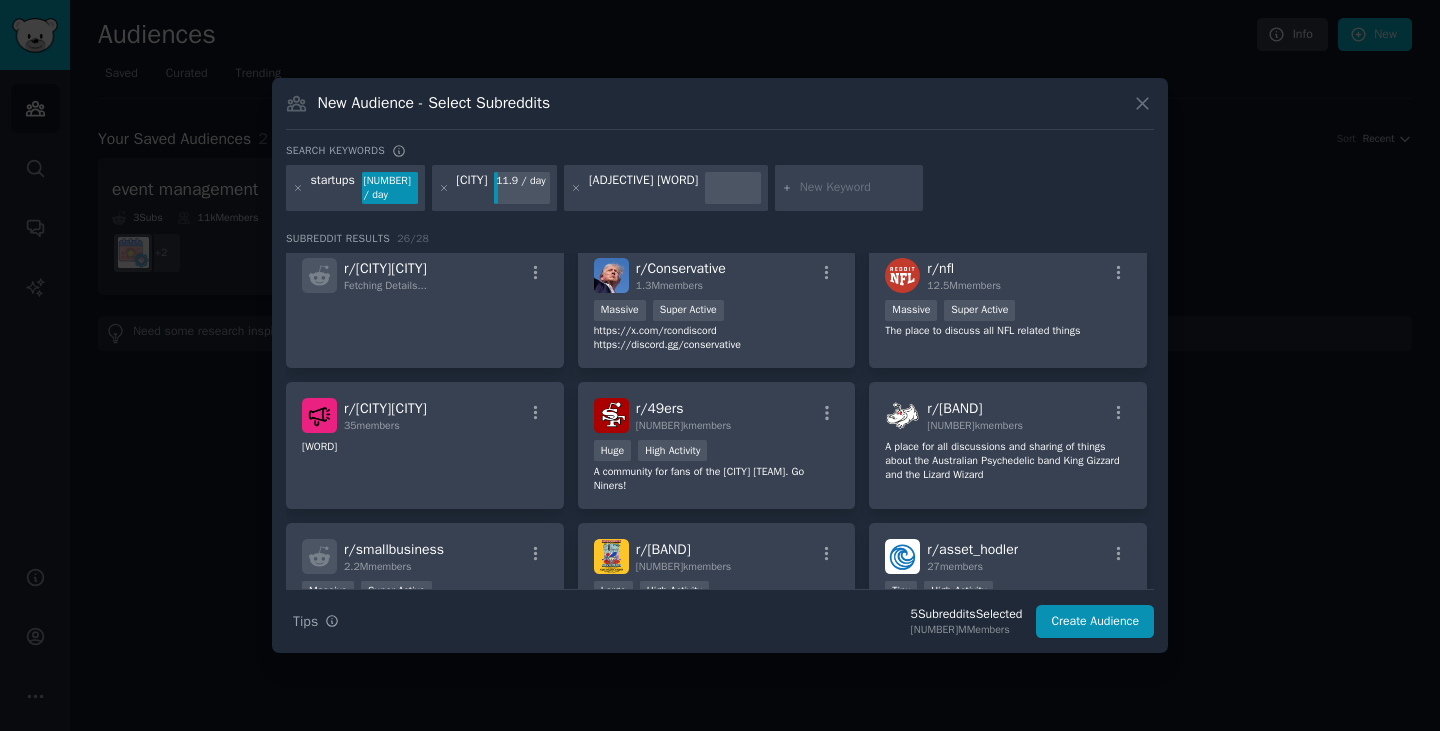 scroll, scrollTop: 630, scrollLeft: 0, axis: vertical 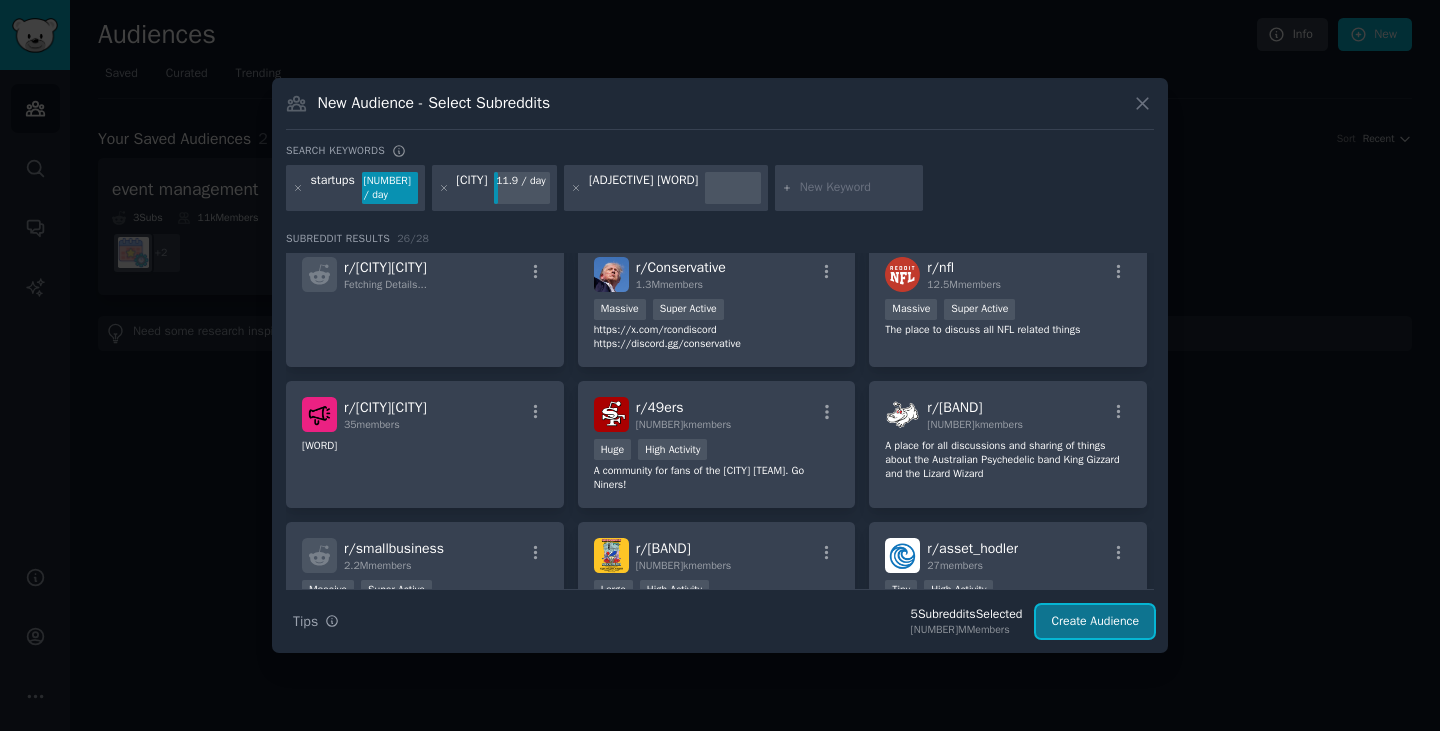 click on "Create Audience" at bounding box center (1095, 622) 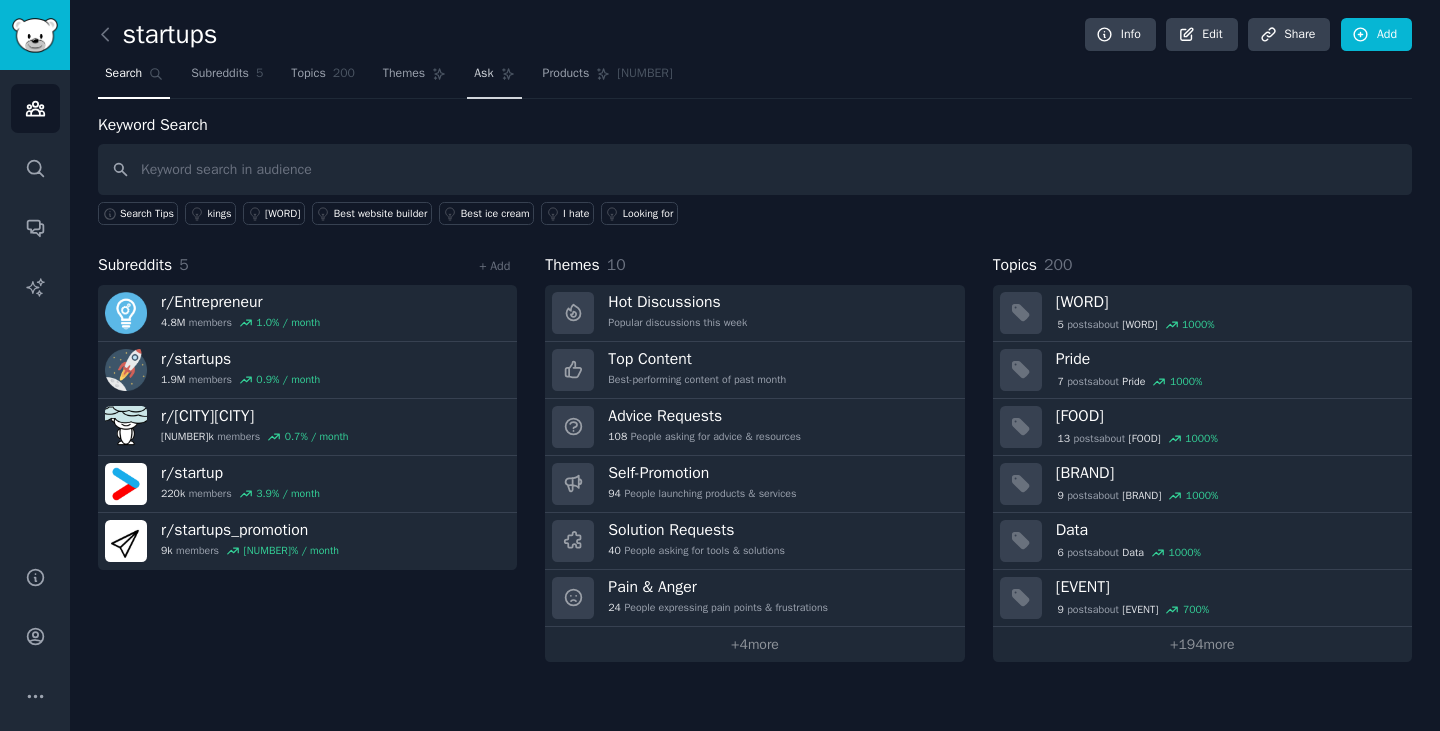 click on "Ask" at bounding box center [483, 74] 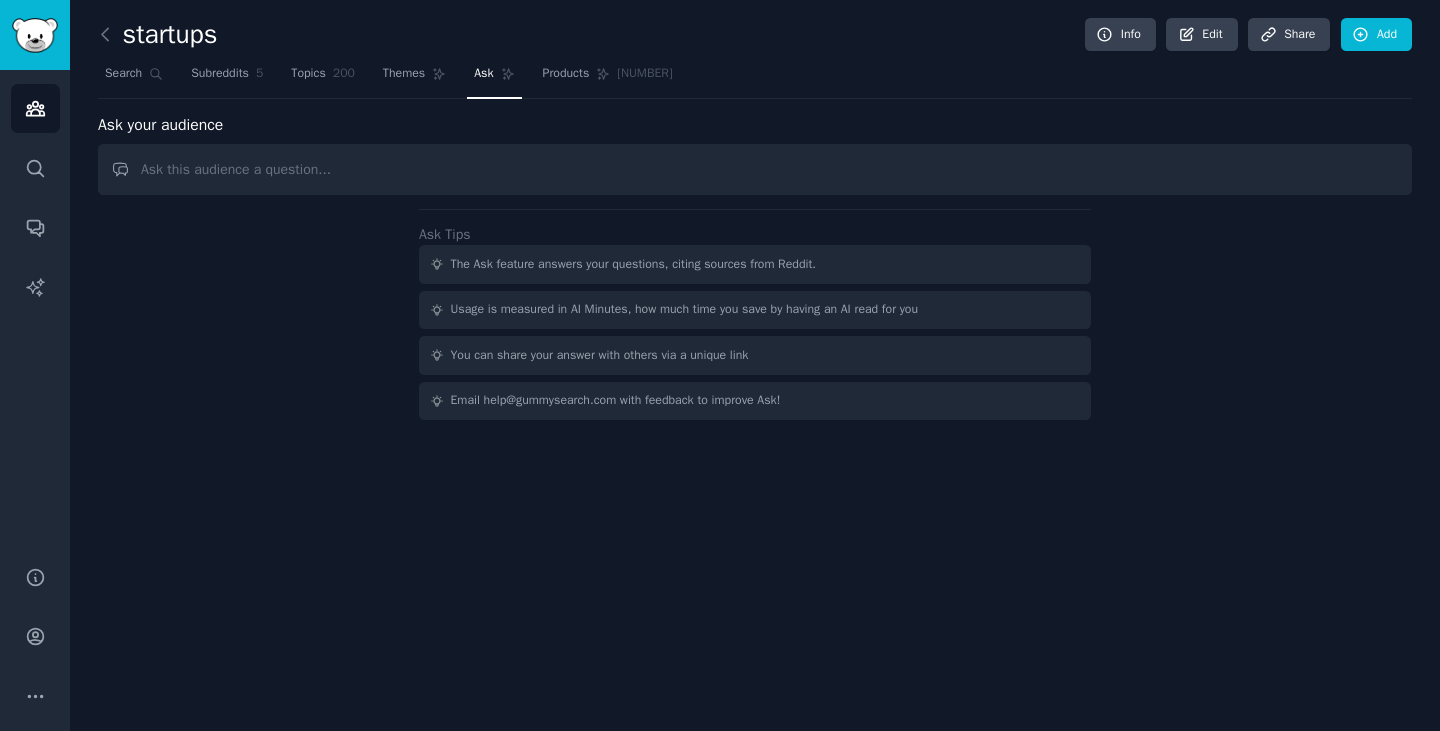 click at bounding box center [755, 169] 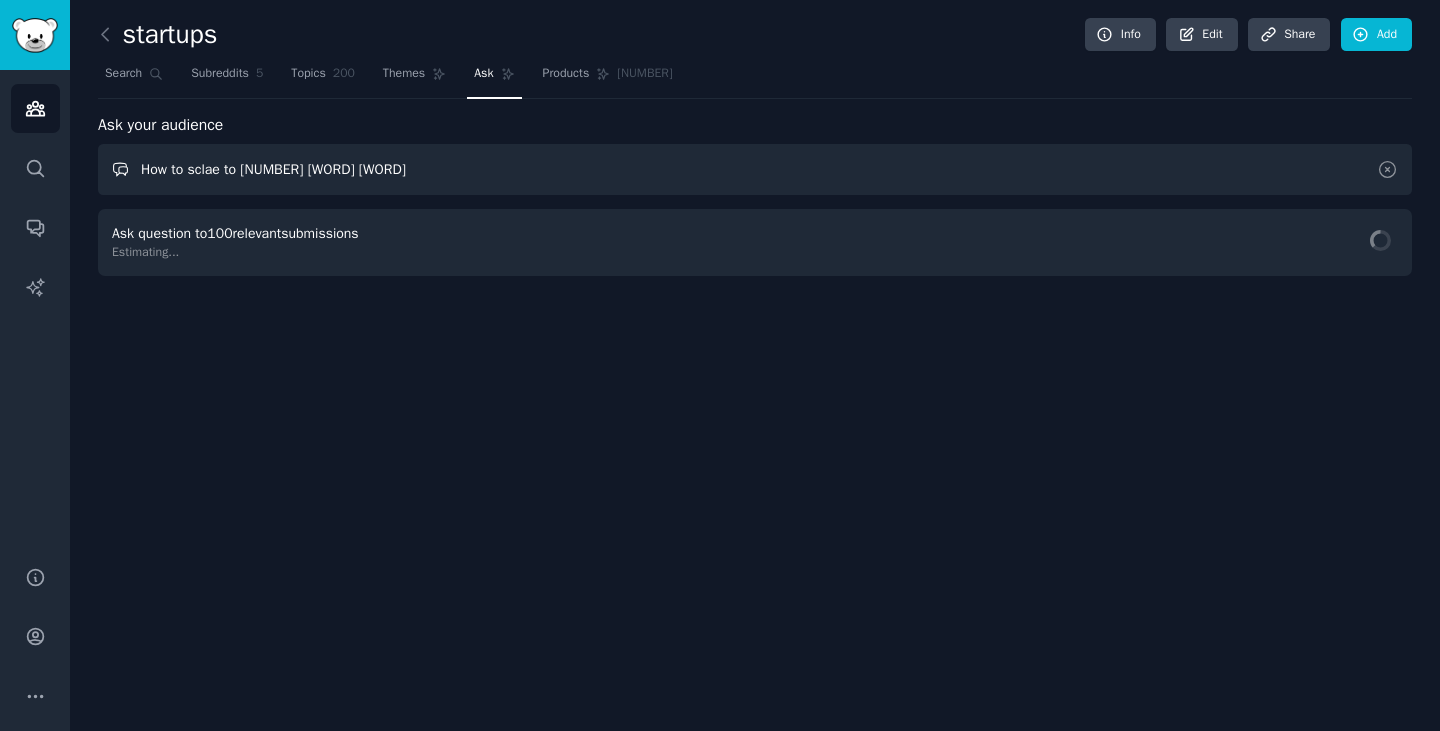 click on "How to sclae to [NUMBER] [WORD] [WORD]" at bounding box center (755, 169) 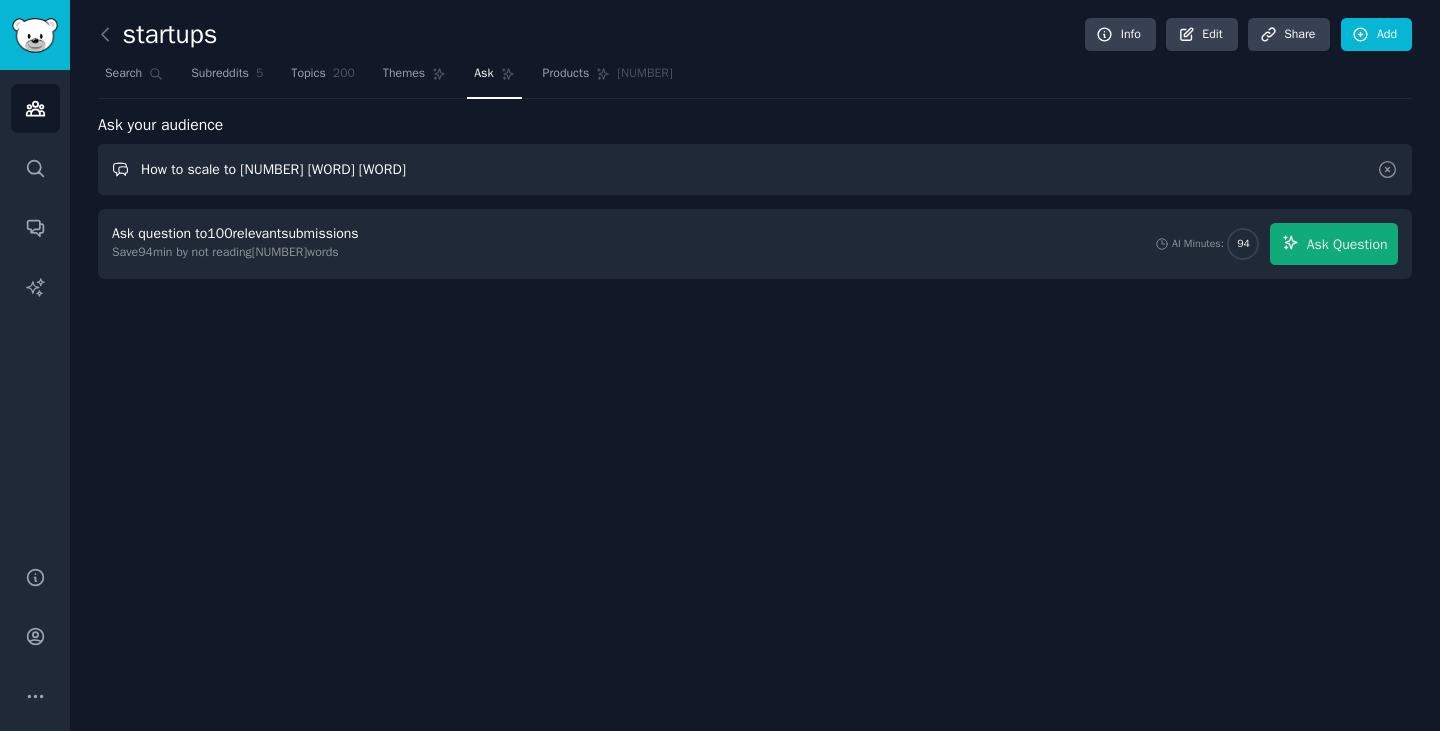 click on "How to scale to [NUMBER] [WORD] [WORD]" at bounding box center [755, 169] 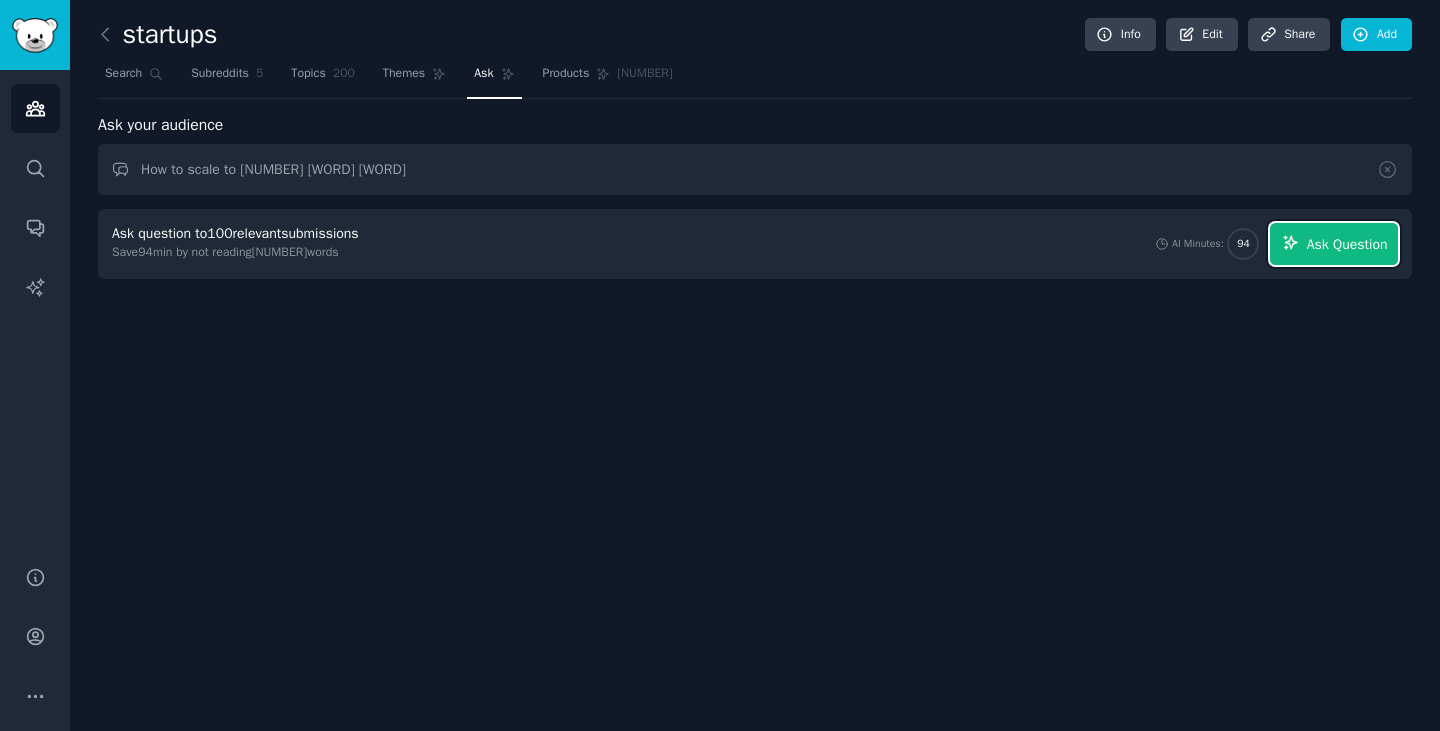 click on "Ask Question" at bounding box center (1347, 244) 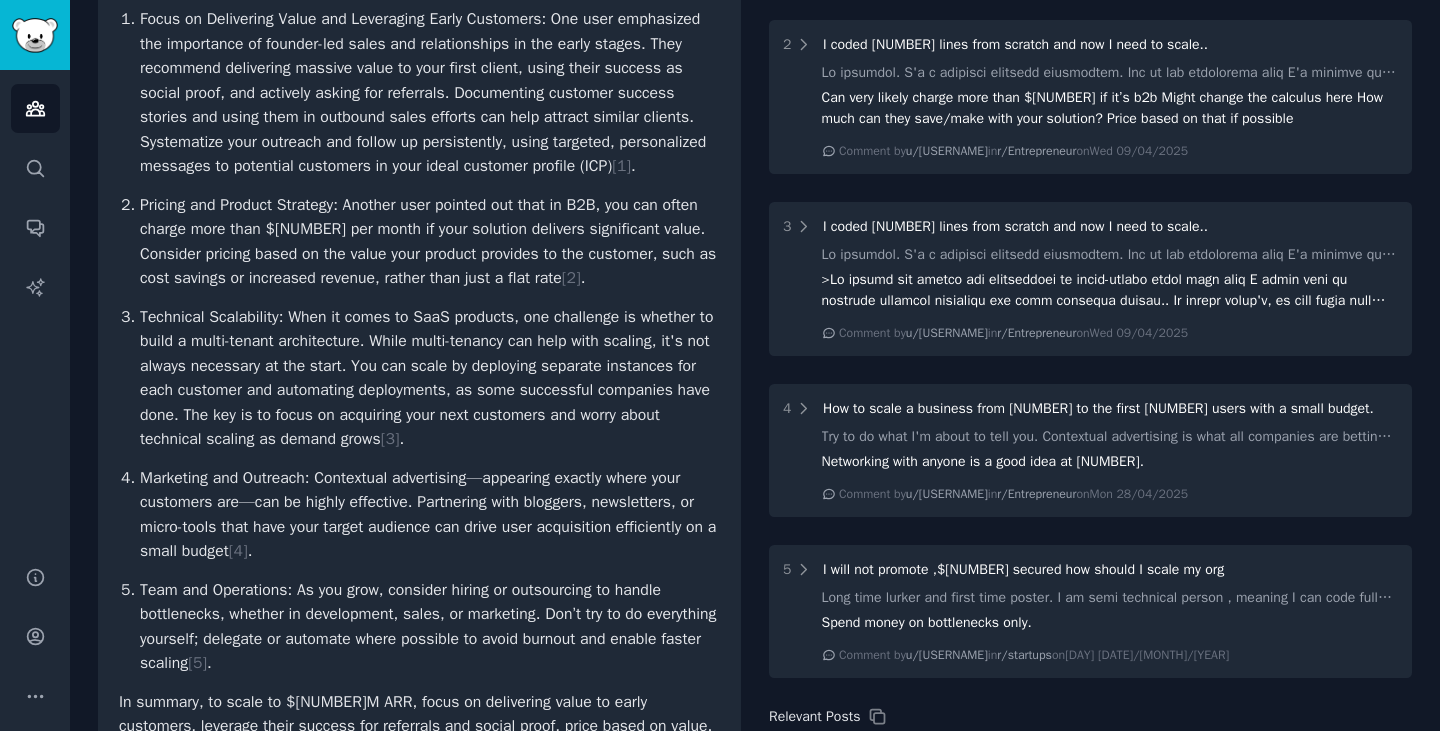 scroll, scrollTop: 367, scrollLeft: 0, axis: vertical 